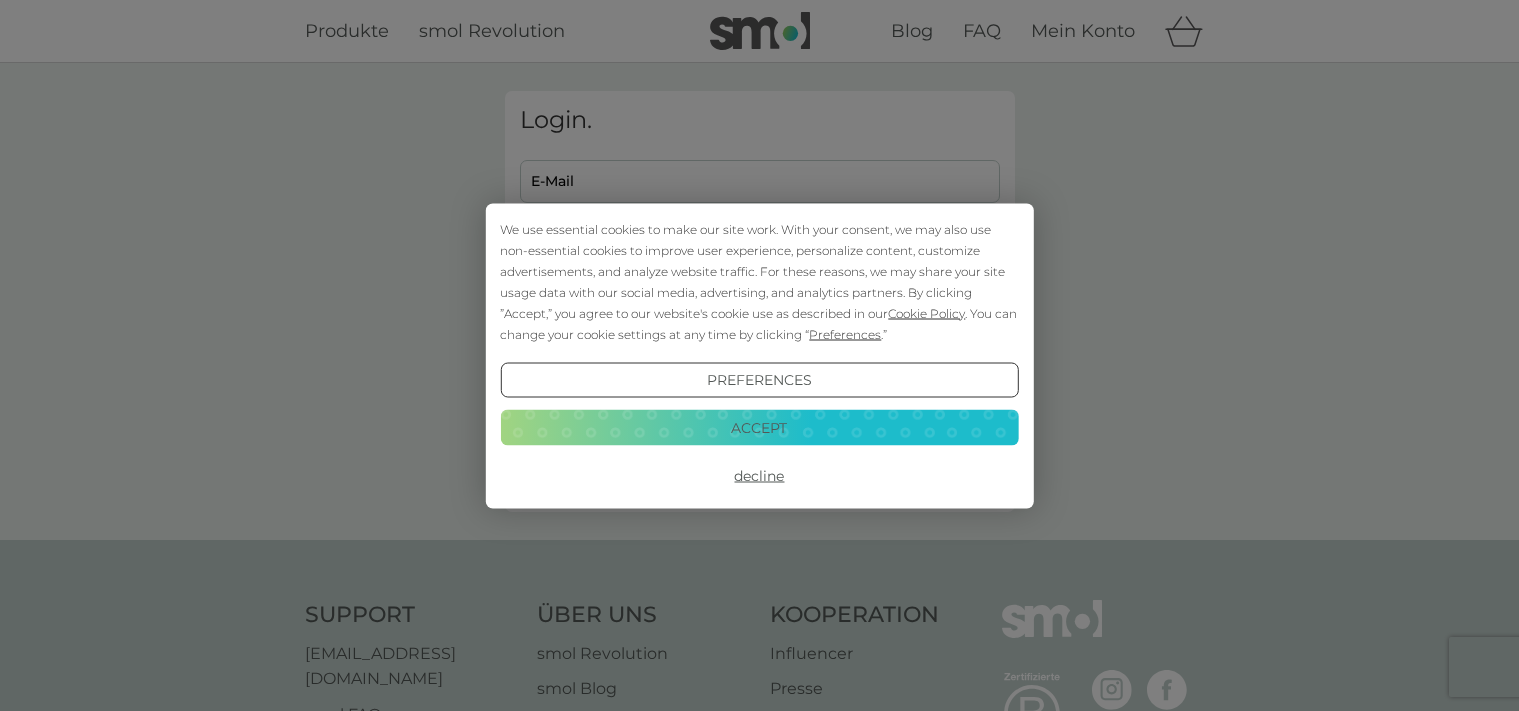 scroll, scrollTop: 0, scrollLeft: 0, axis: both 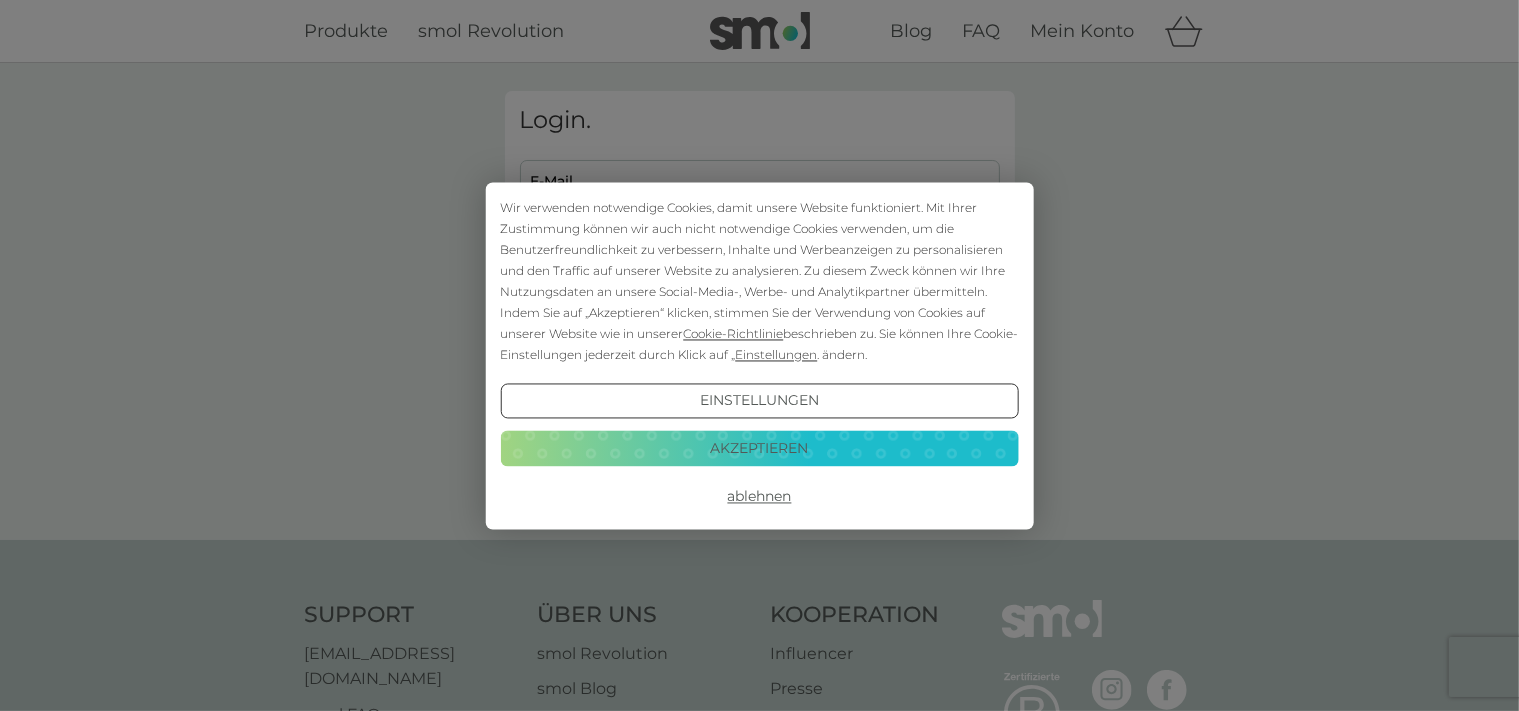 click on "Akzeptieren" at bounding box center [759, 449] 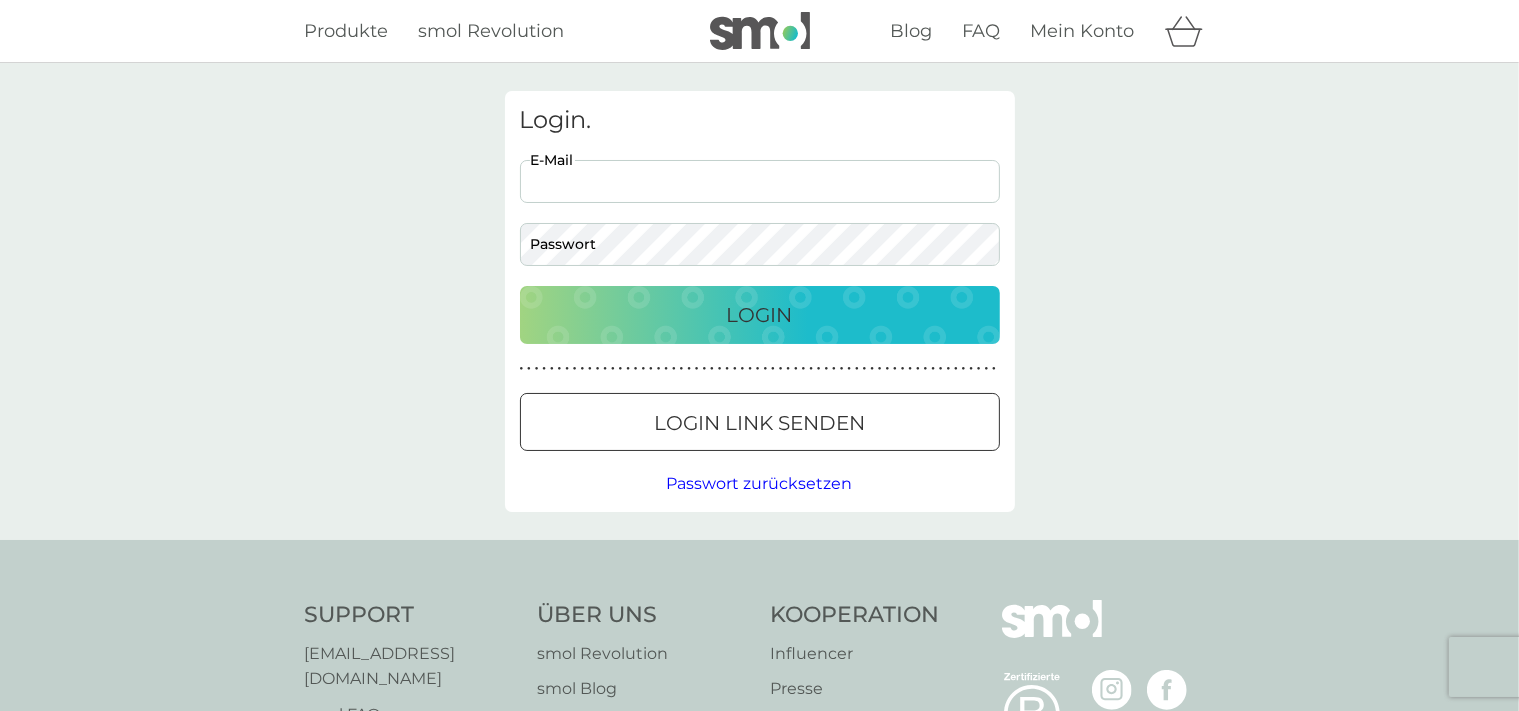 click on "E-Mail" at bounding box center [760, 181] 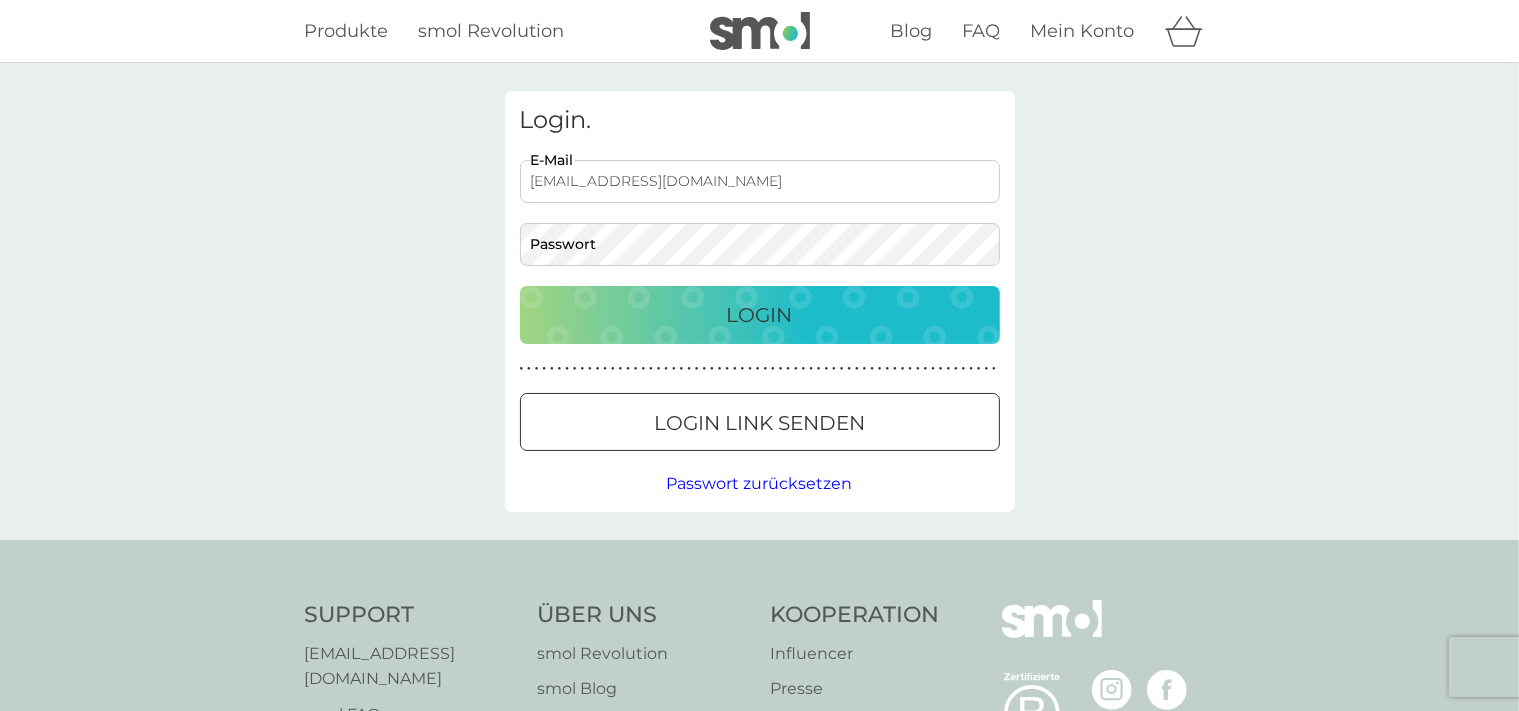 type on "[EMAIL_ADDRESS][DOMAIN_NAME]" 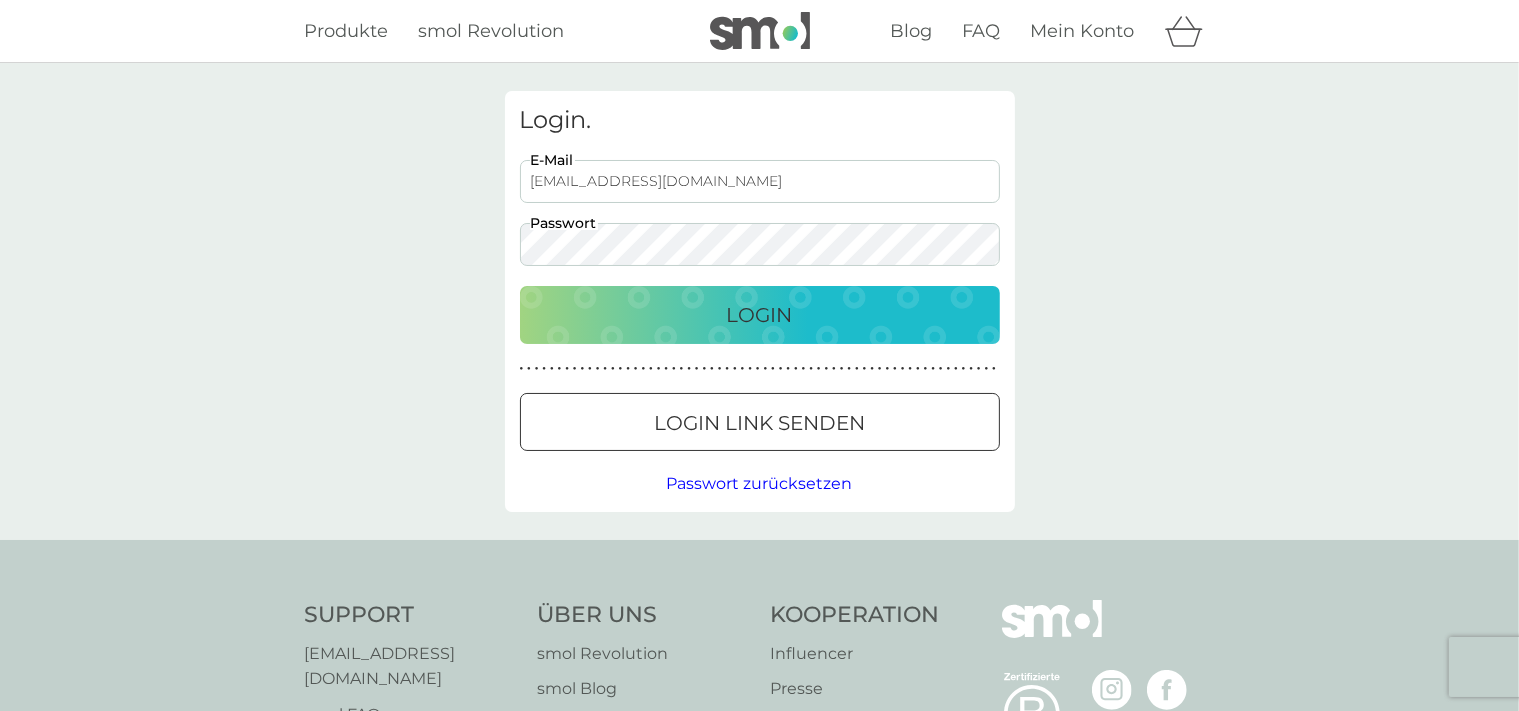 click on "Login" at bounding box center [760, 315] 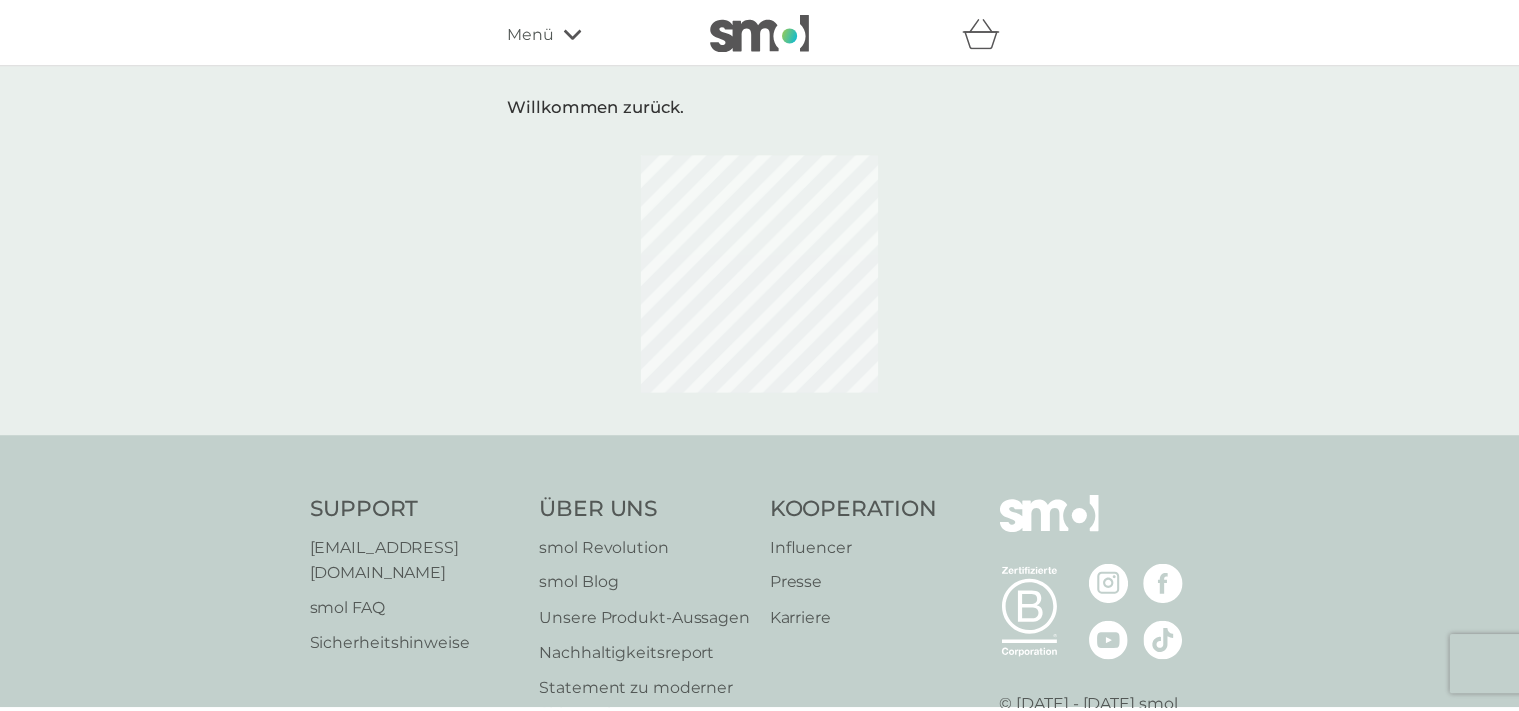 scroll, scrollTop: 0, scrollLeft: 0, axis: both 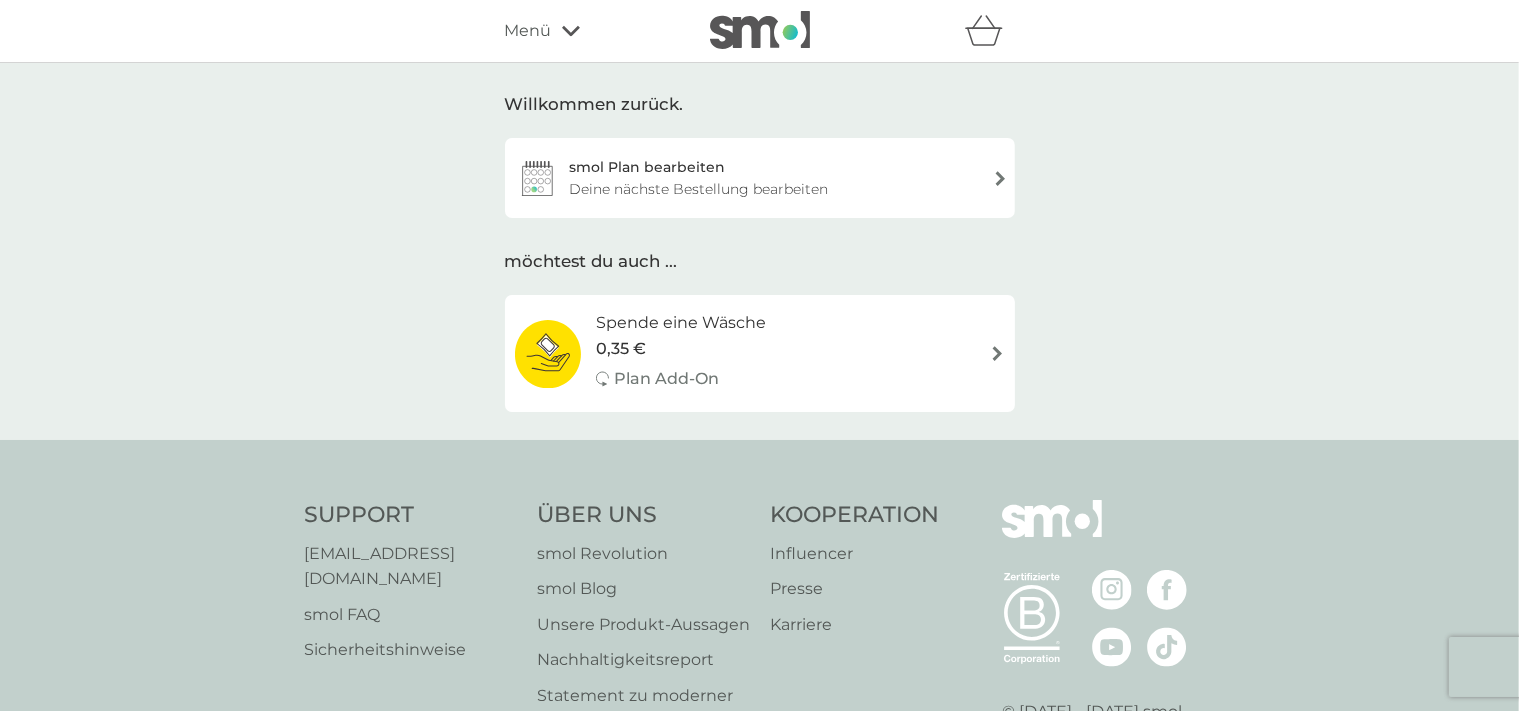 click on "smol Plan bearbeiten Deine nächste Bestellung bearbeiten" at bounding box center [760, 178] 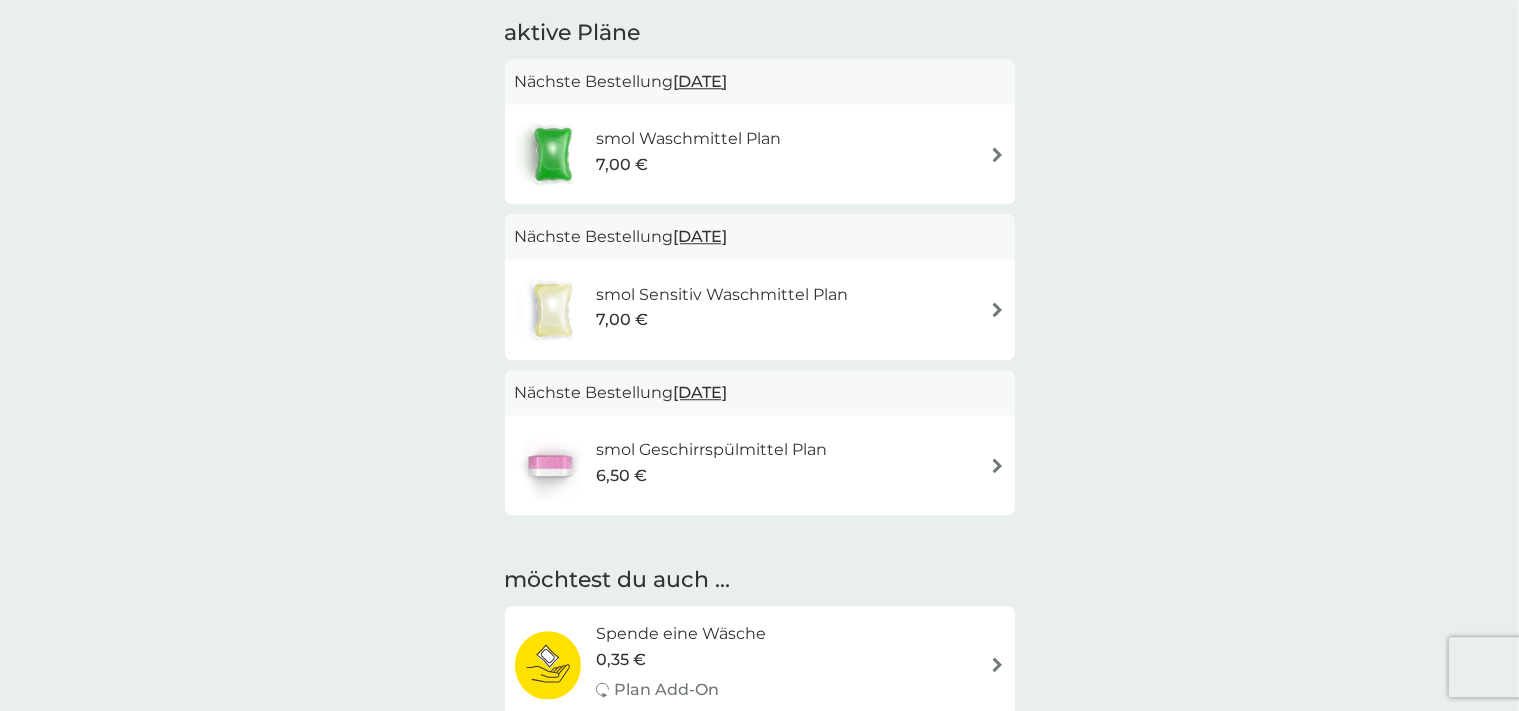 scroll, scrollTop: 0, scrollLeft: 0, axis: both 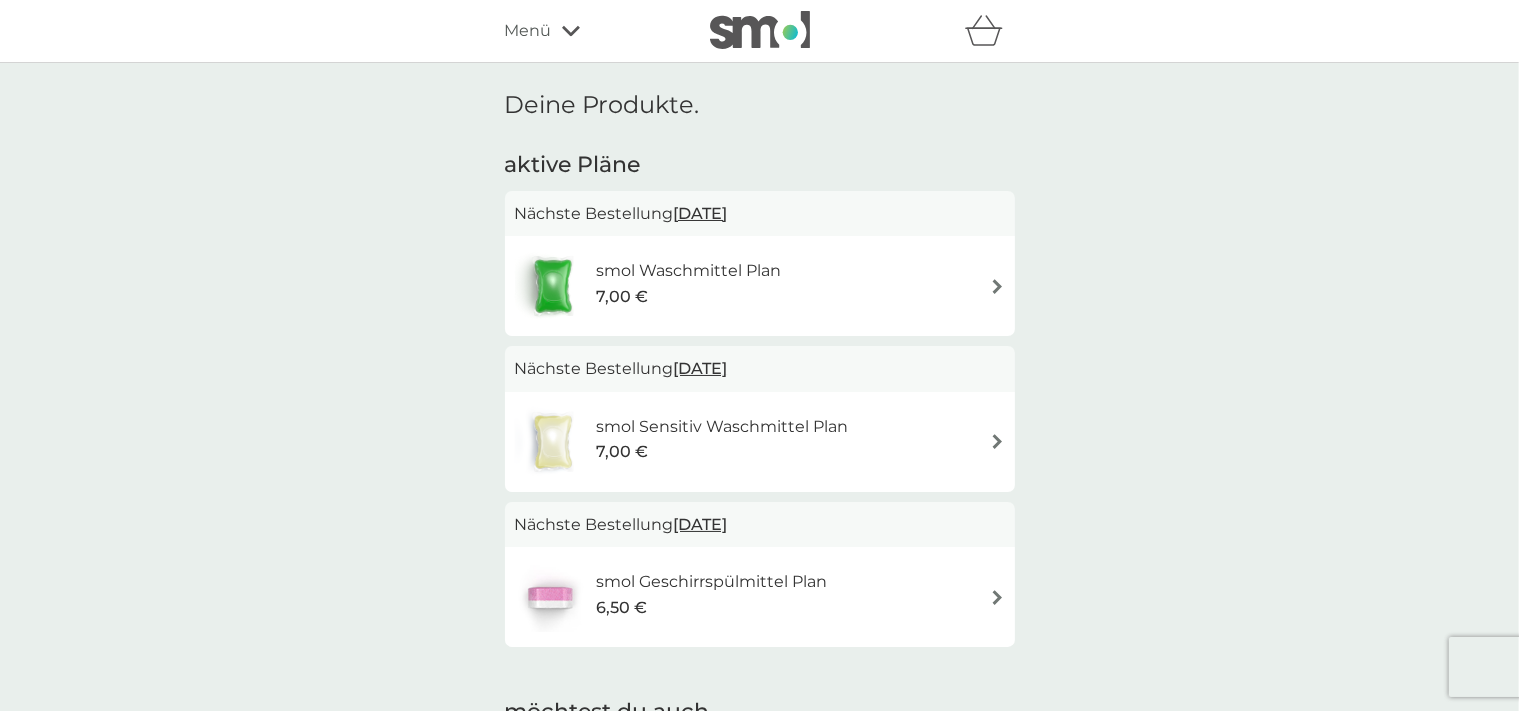 click on "smol Waschmittel Plan 7,00 €" at bounding box center [760, 286] 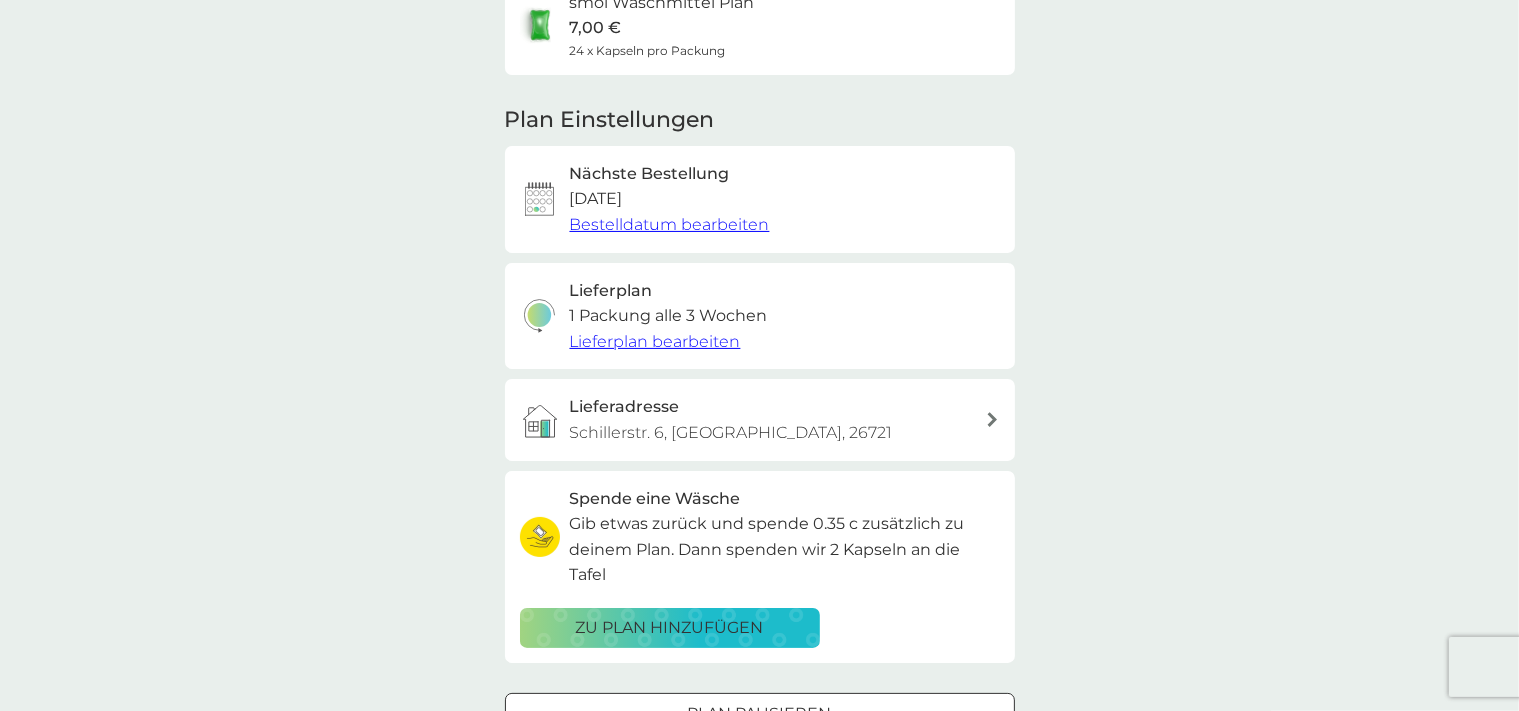 scroll, scrollTop: 211, scrollLeft: 0, axis: vertical 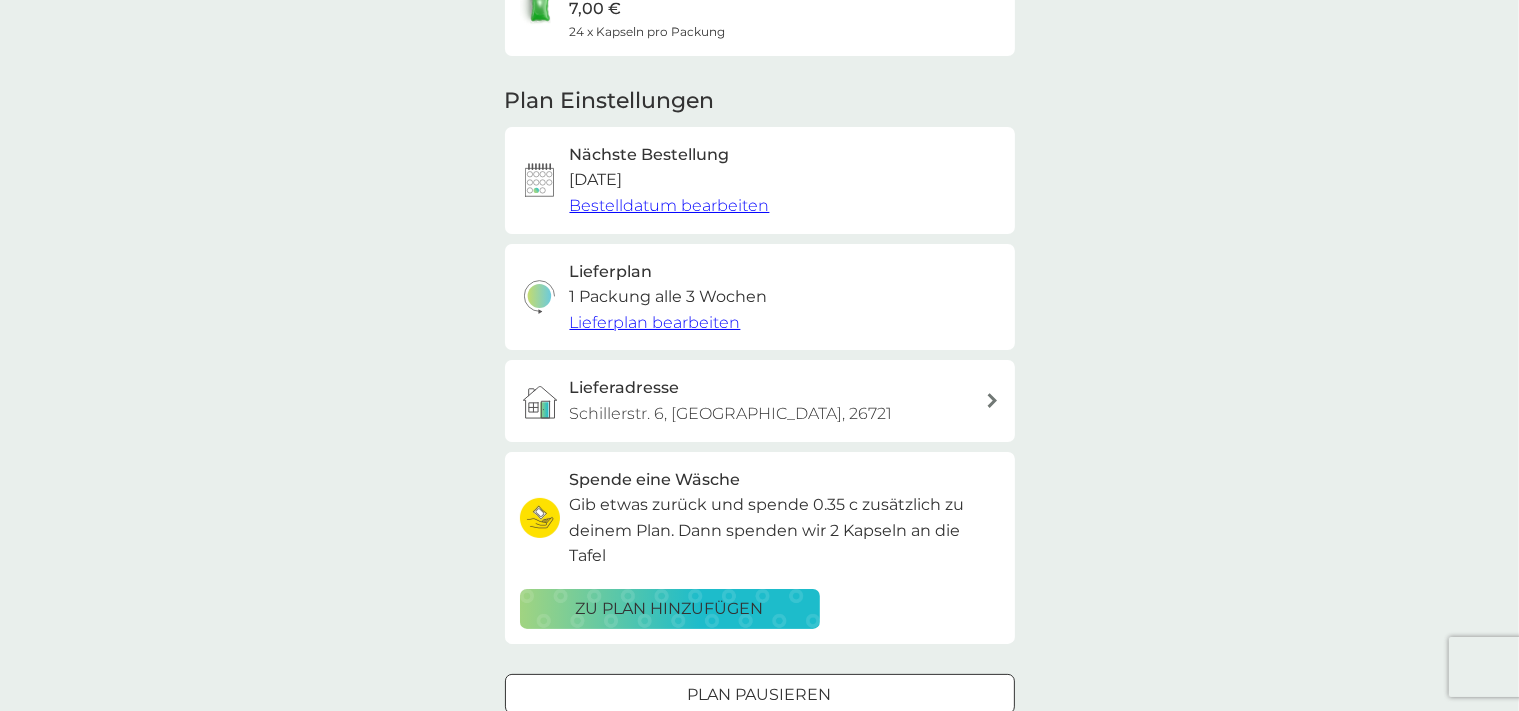 click on "Bestelldatum bearbeiten" at bounding box center [670, 205] 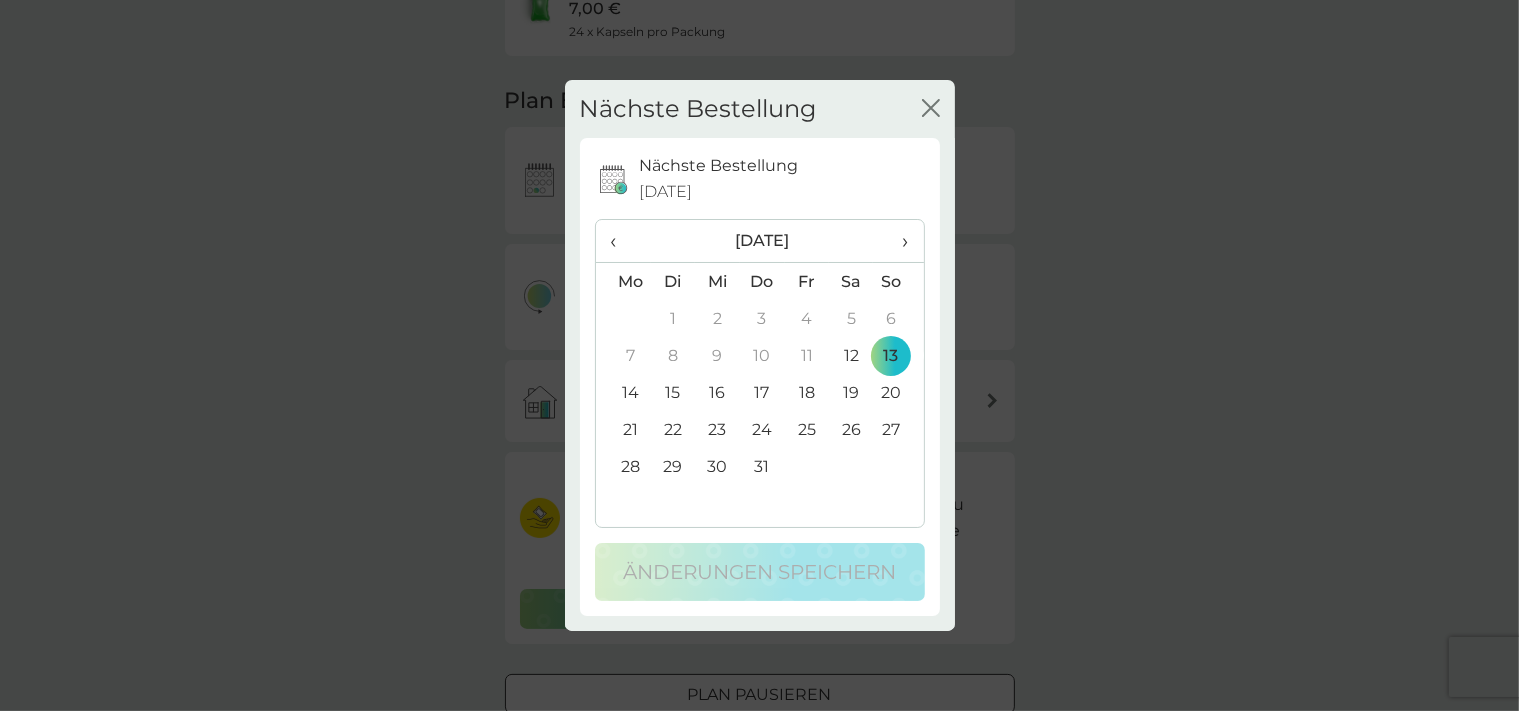 click on "›" at bounding box center [898, 241] 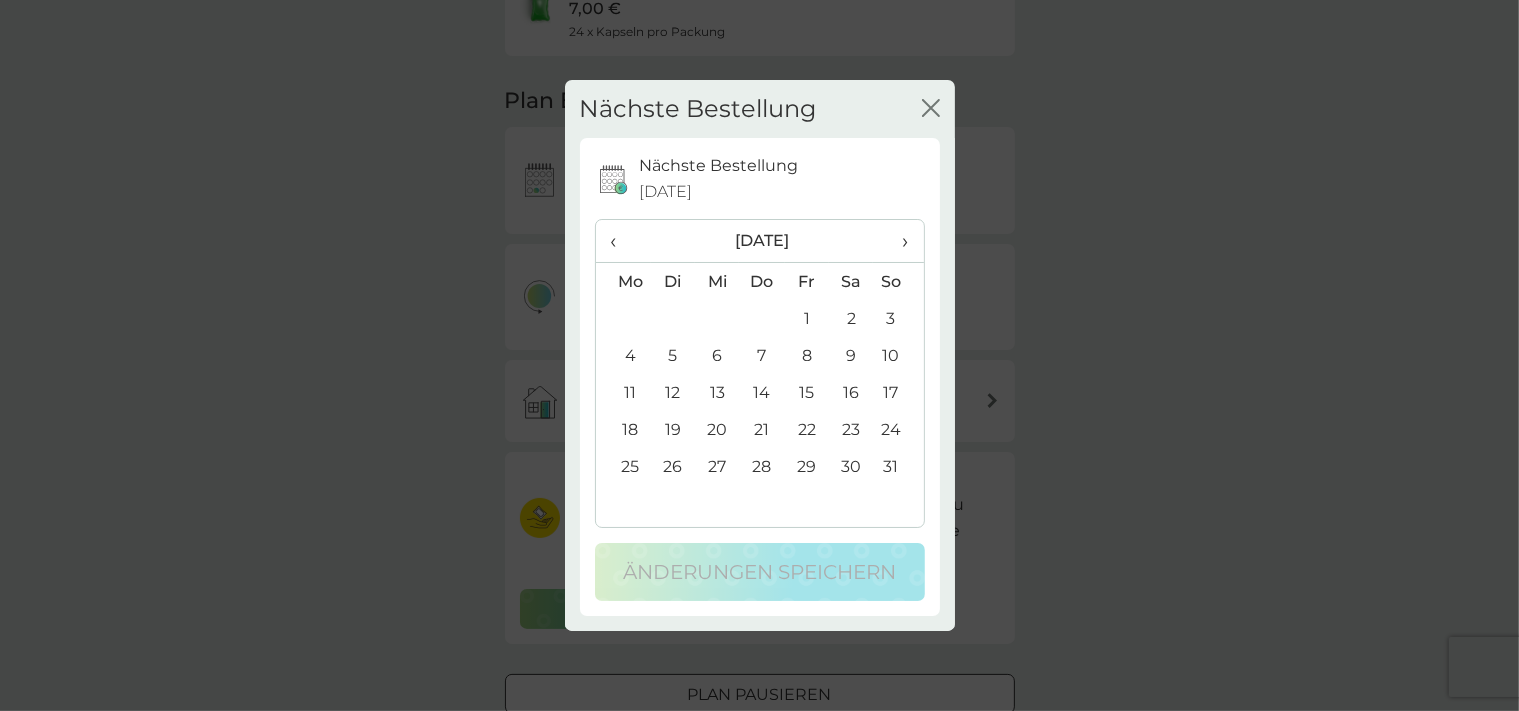 click on "10" at bounding box center (898, 355) 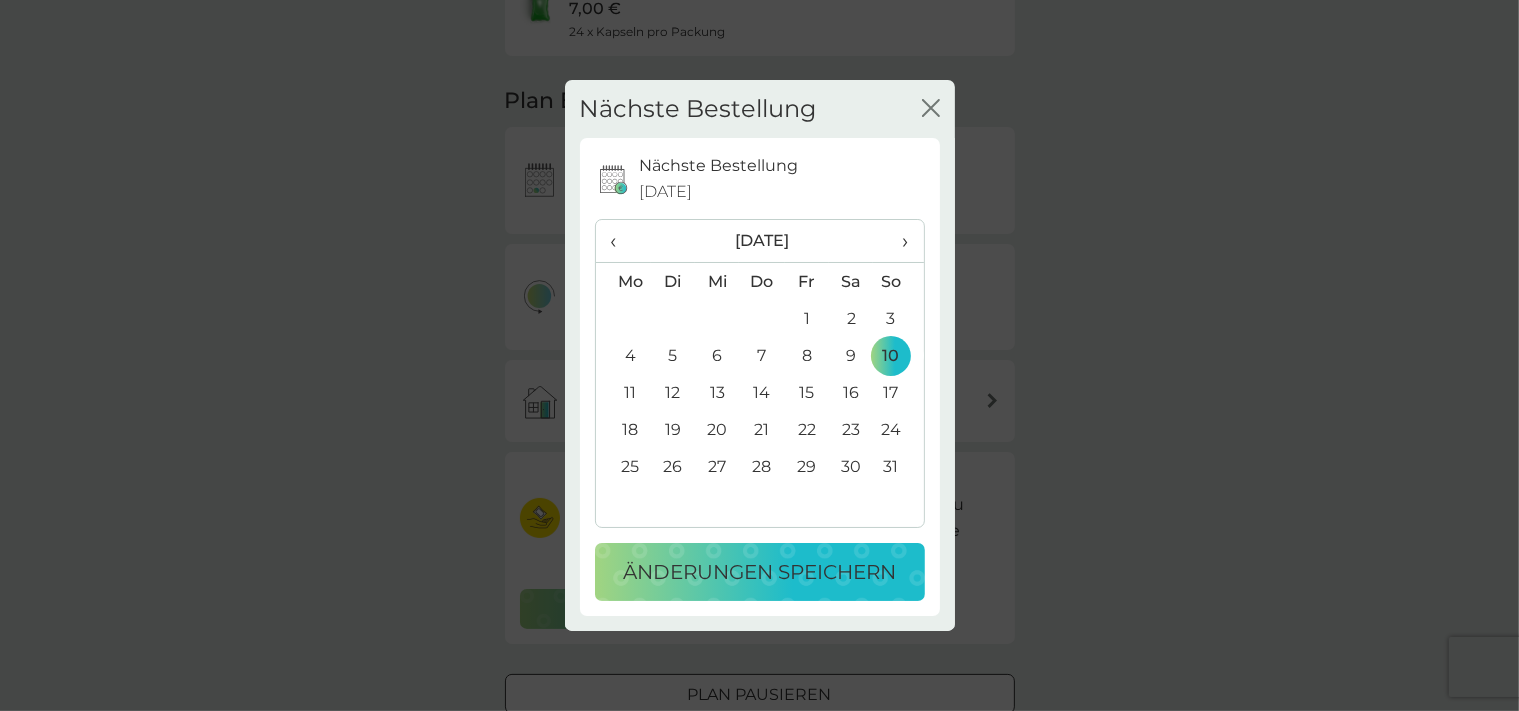 click on "Änderungen speichern" at bounding box center [759, 572] 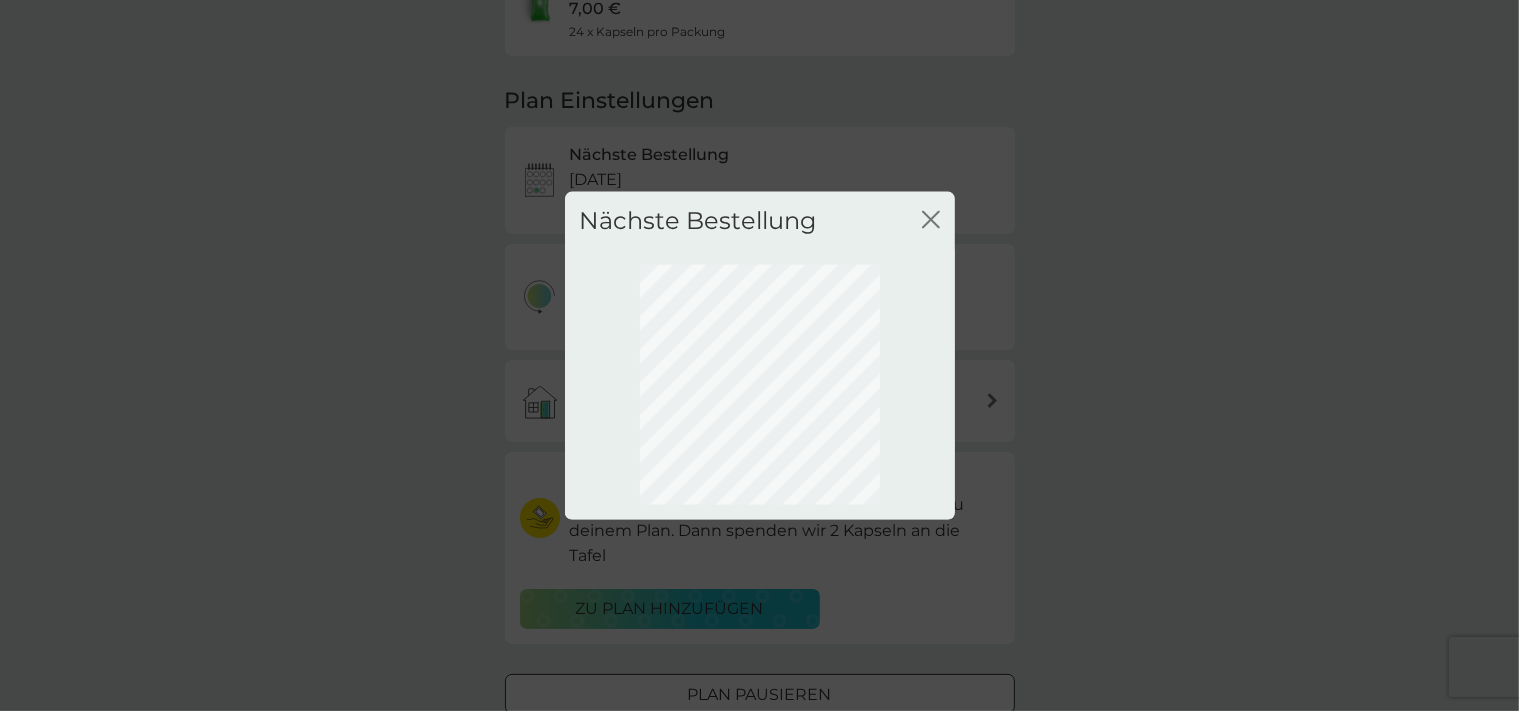 scroll, scrollTop: 156, scrollLeft: 0, axis: vertical 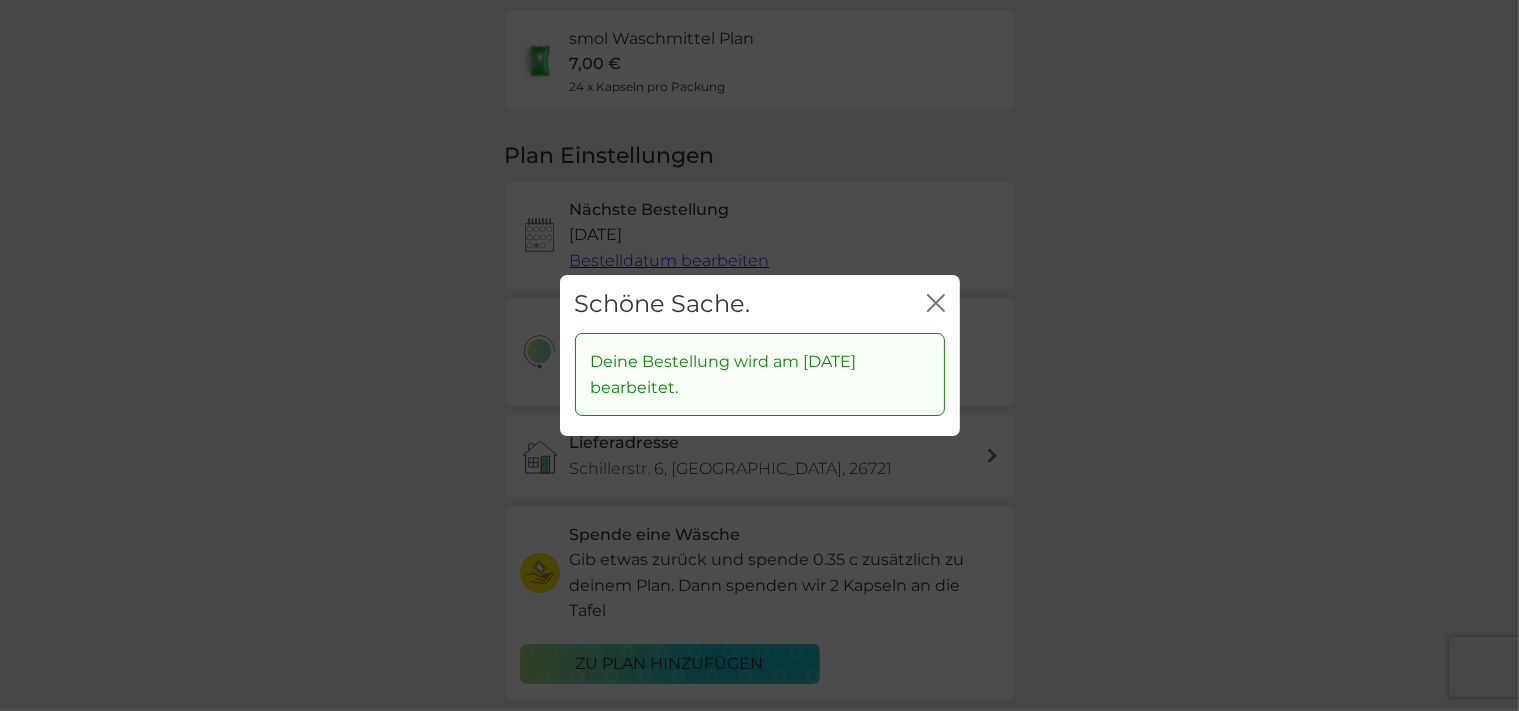 click 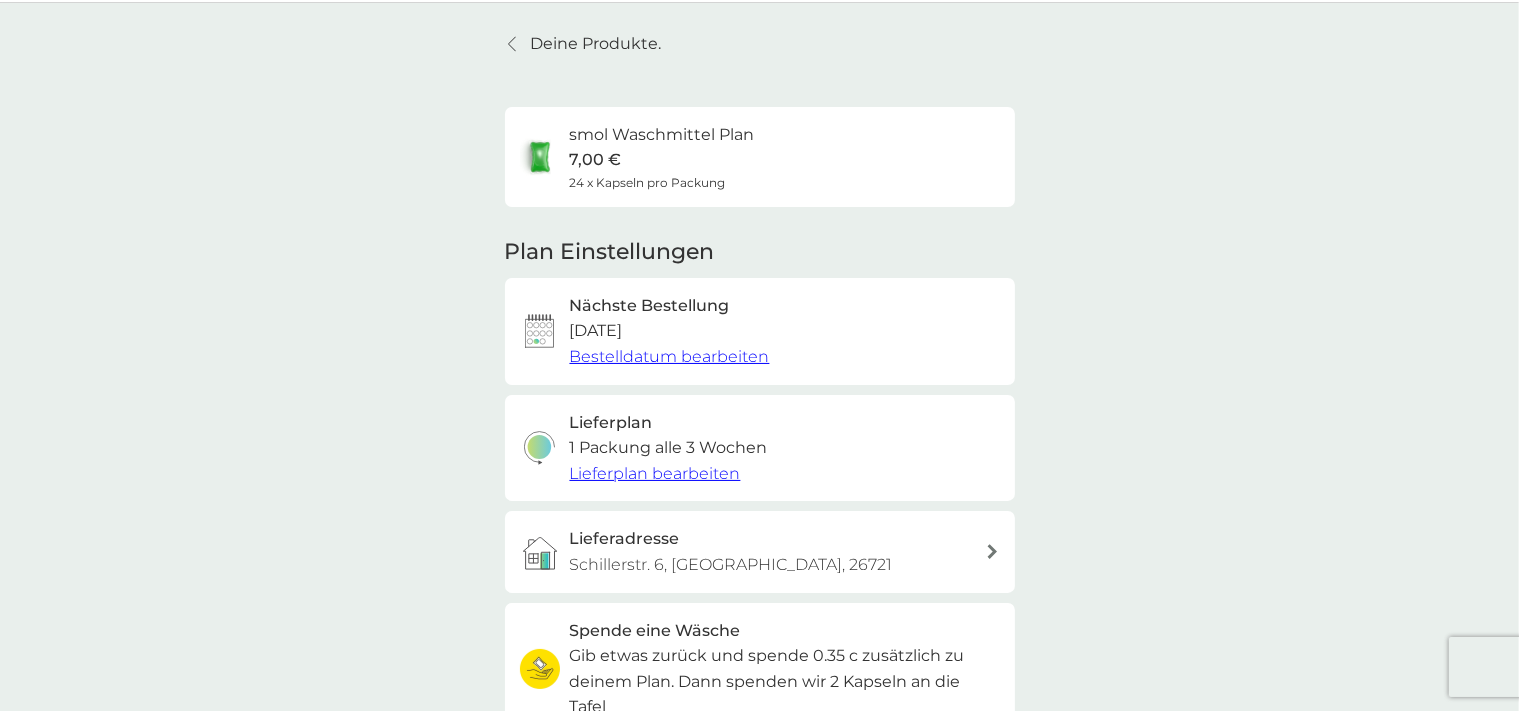 scroll, scrollTop: 0, scrollLeft: 0, axis: both 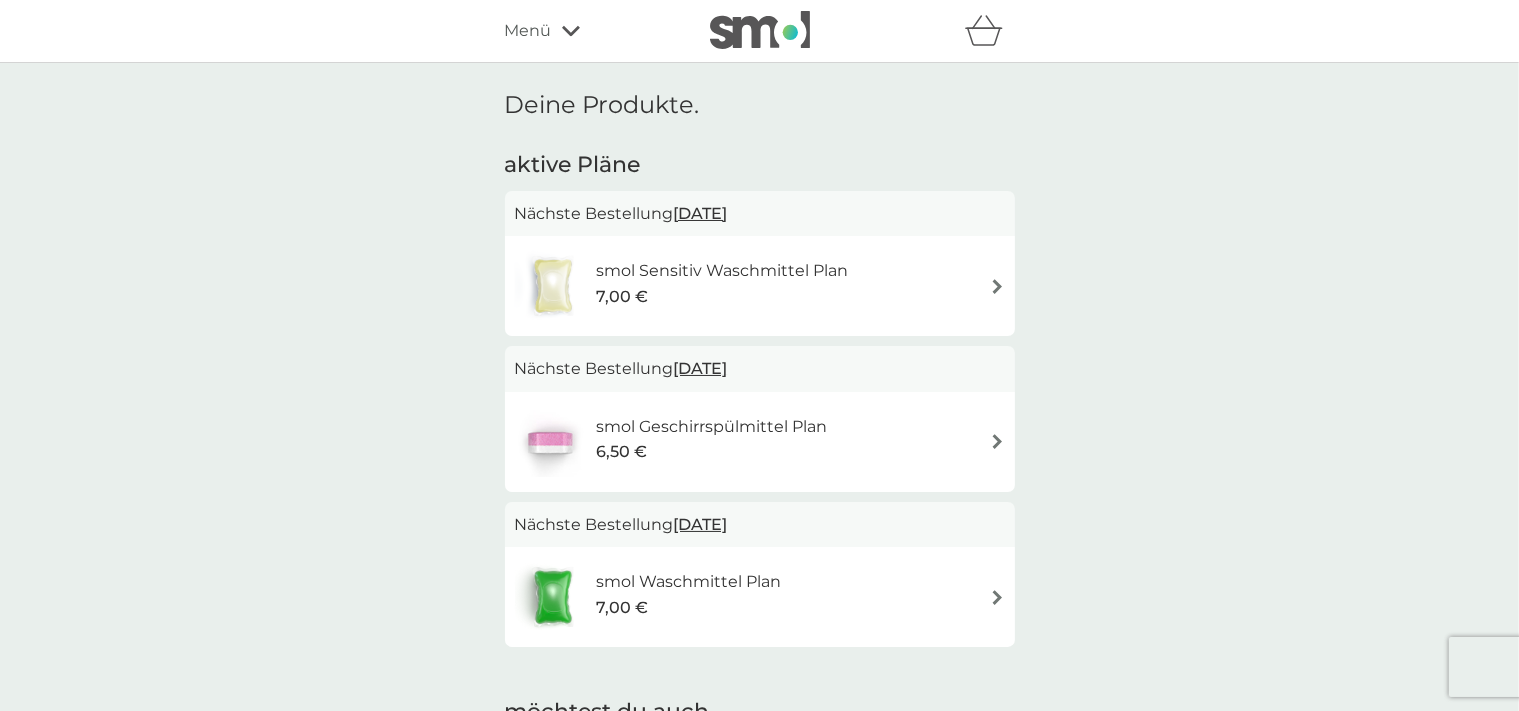 click on "smol Geschirrspülmittel Plan 6,50 €" at bounding box center [760, 442] 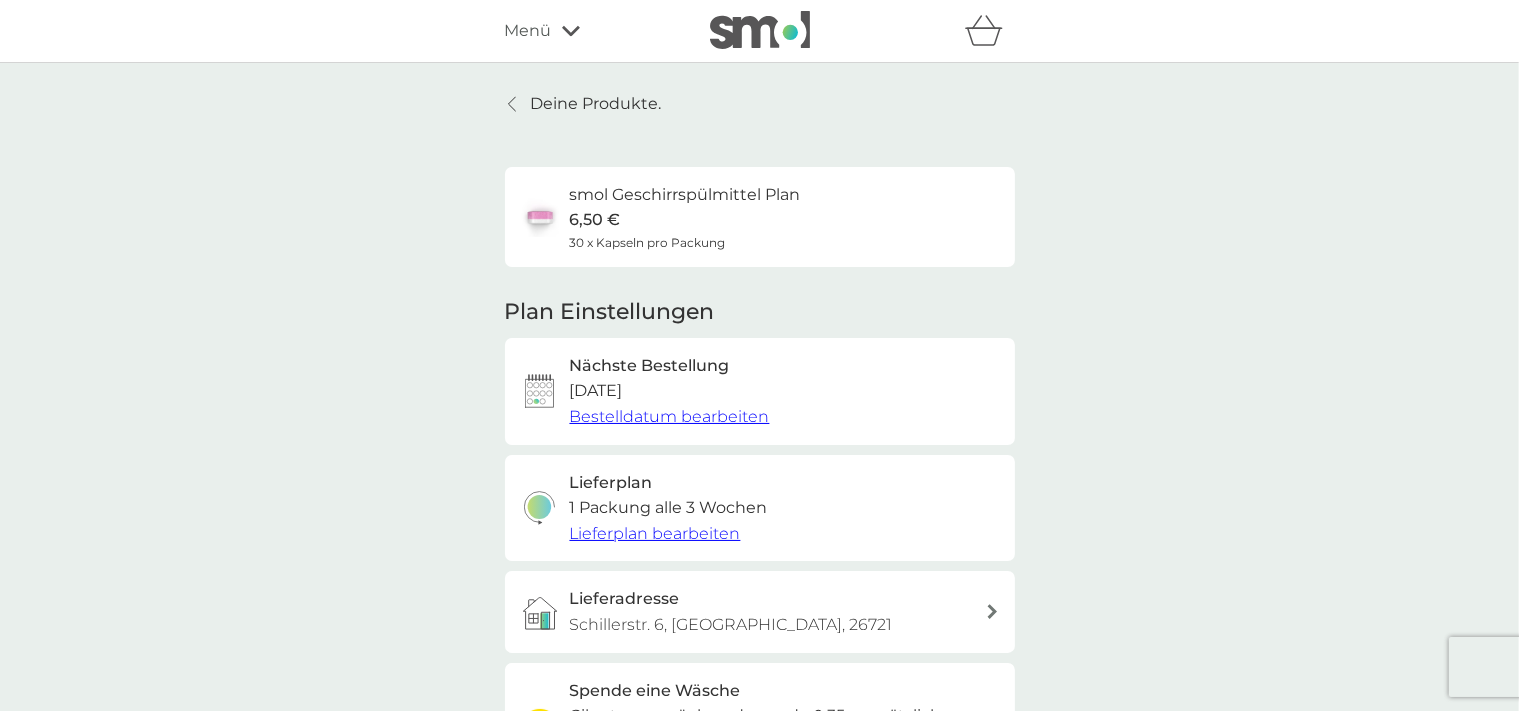 click on "Bestelldatum bearbeiten" at bounding box center [670, 416] 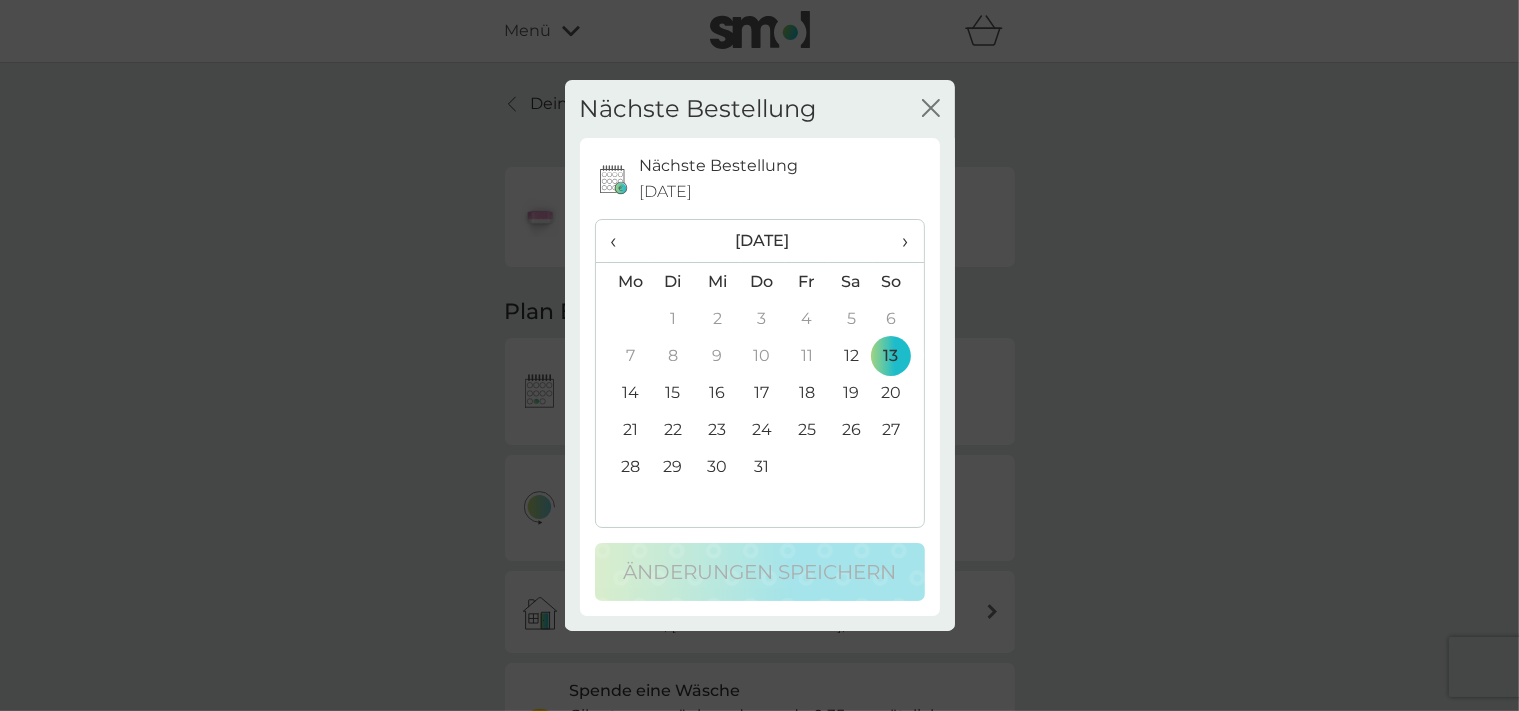 click on "›" at bounding box center [898, 241] 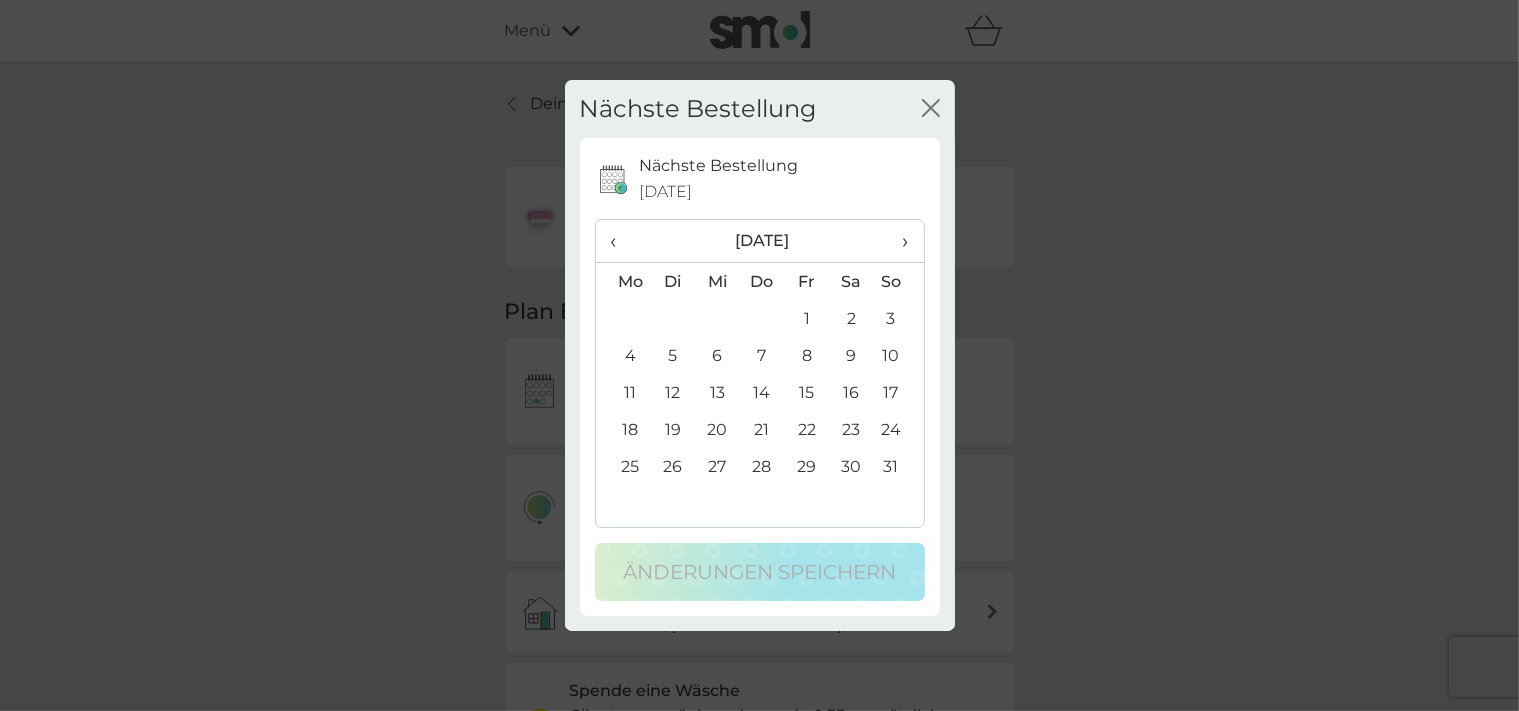 click on "10" at bounding box center (898, 355) 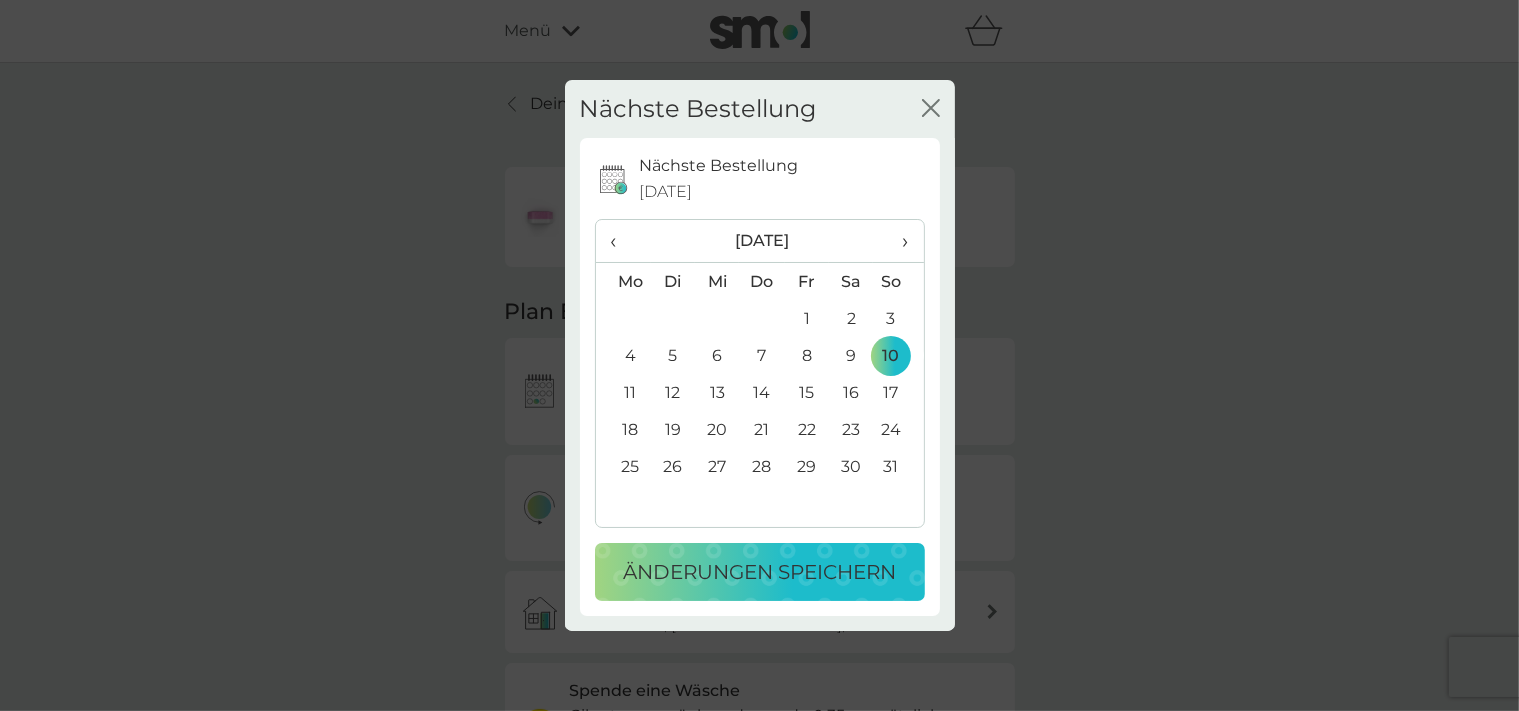 click on "Änderungen speichern" at bounding box center [759, 572] 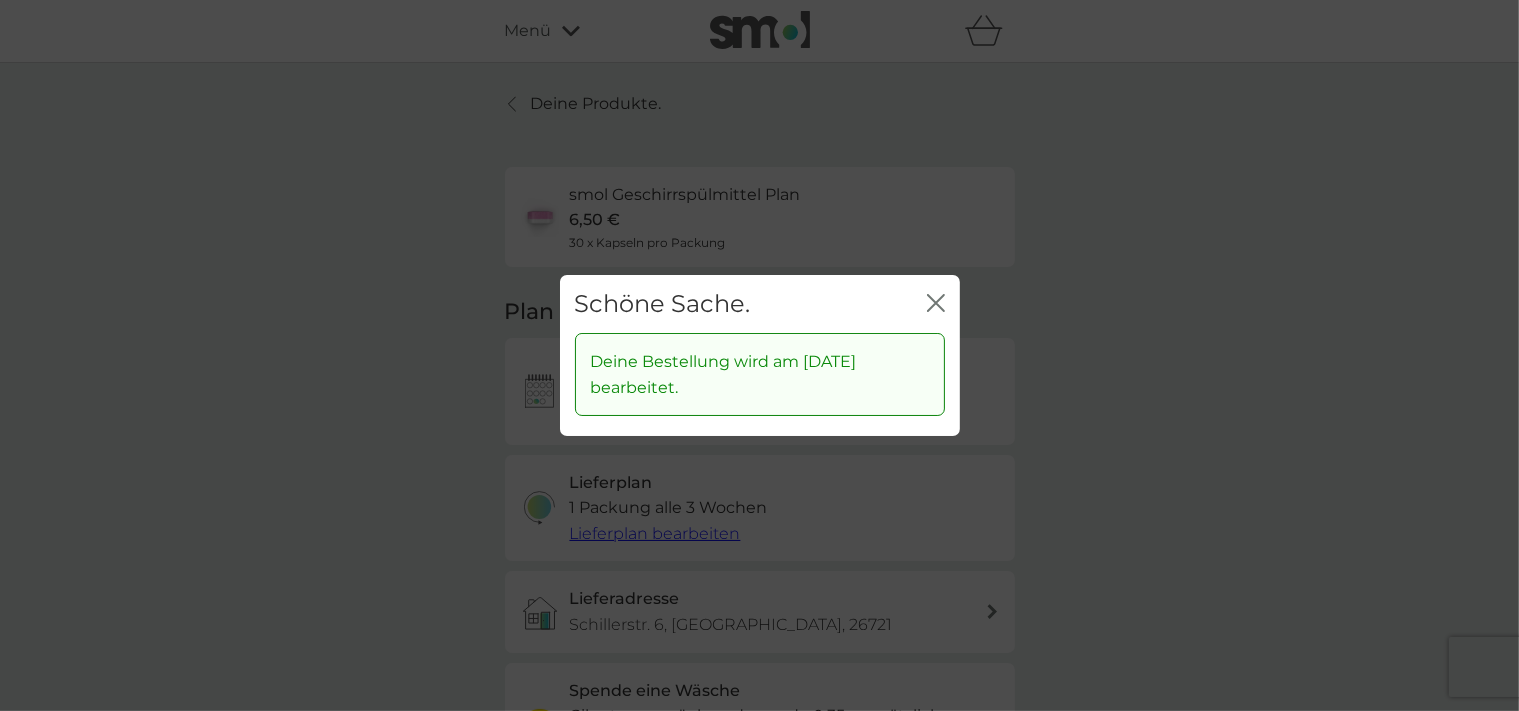 click on "Schöne Sache. Schließen Deine Bestellung wird am 10 Aug. 2025 bearbeitet." at bounding box center [759, 355] 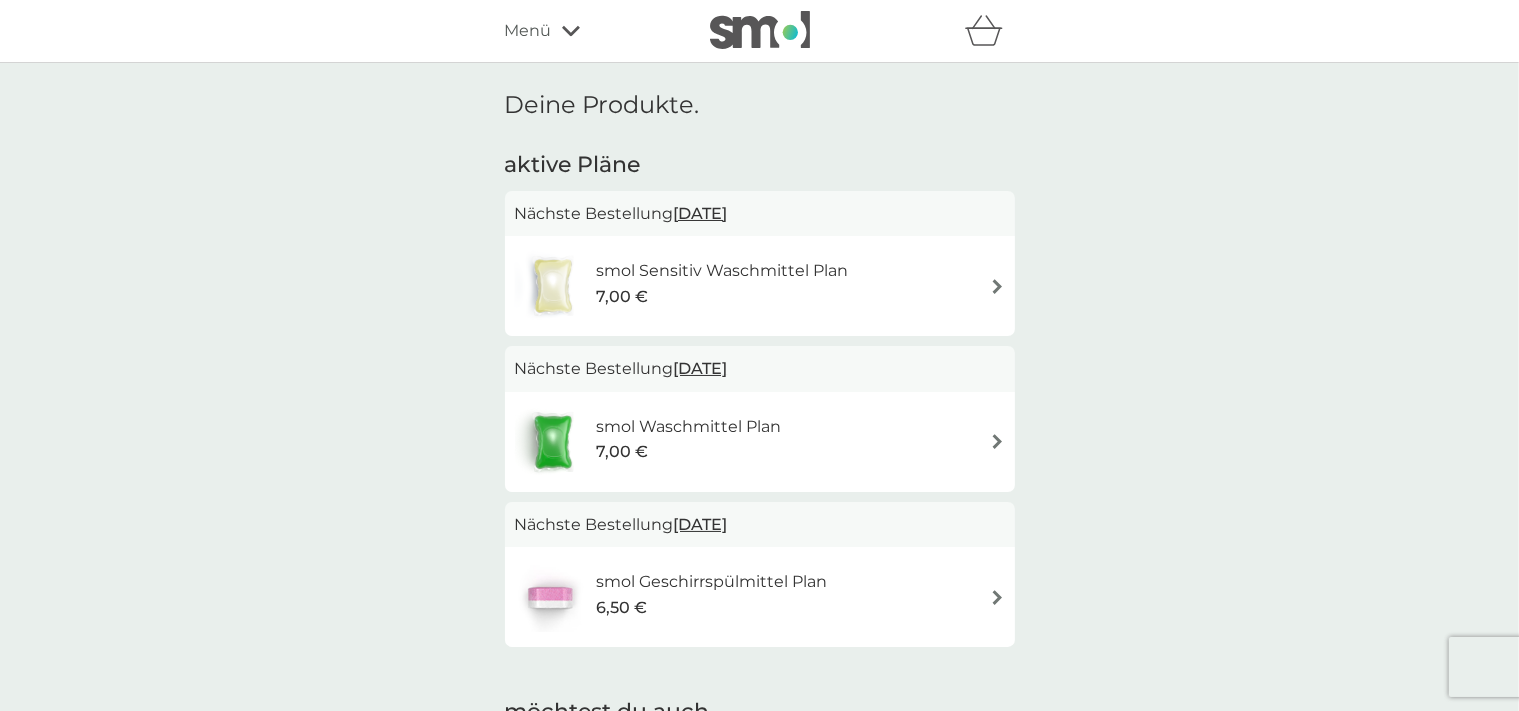 scroll, scrollTop: 105, scrollLeft: 0, axis: vertical 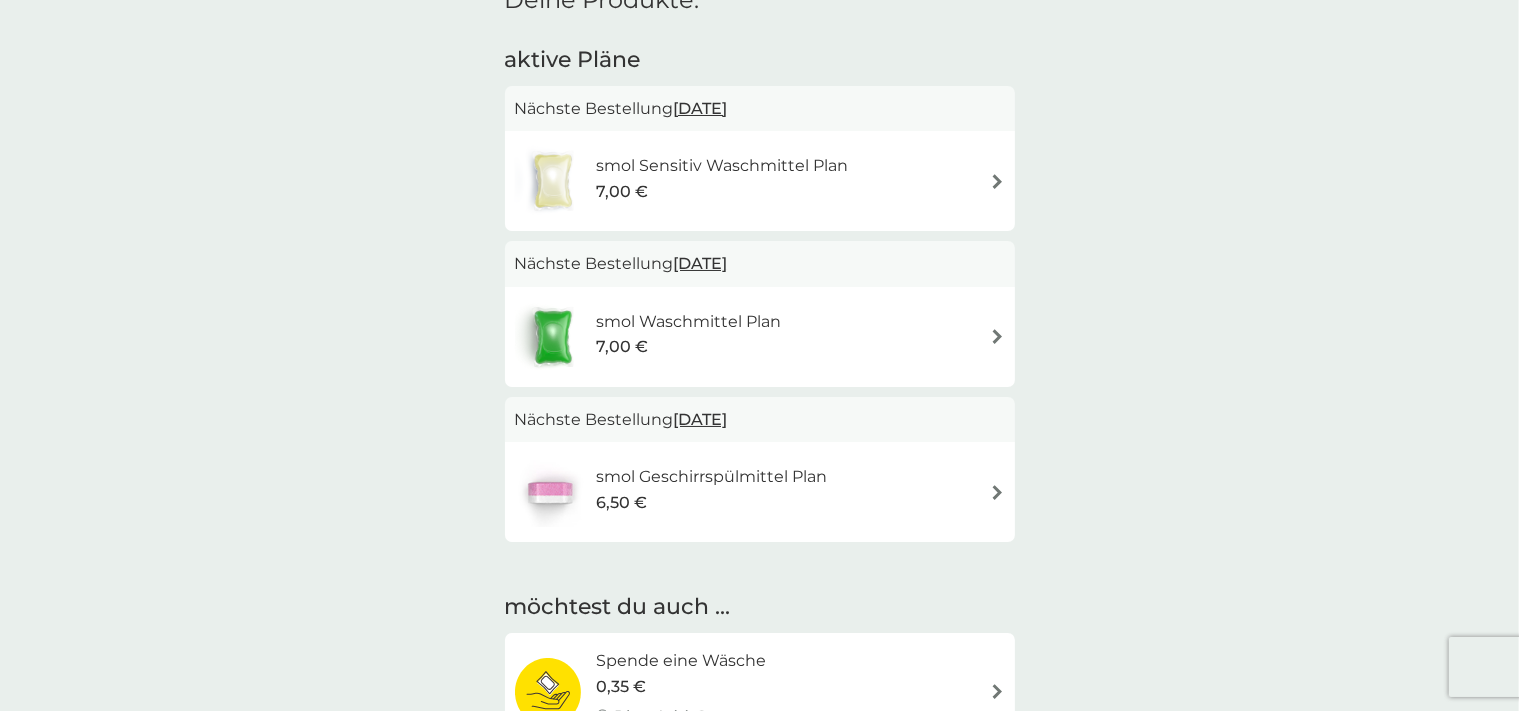 click on "6,50 €" at bounding box center [711, 503] 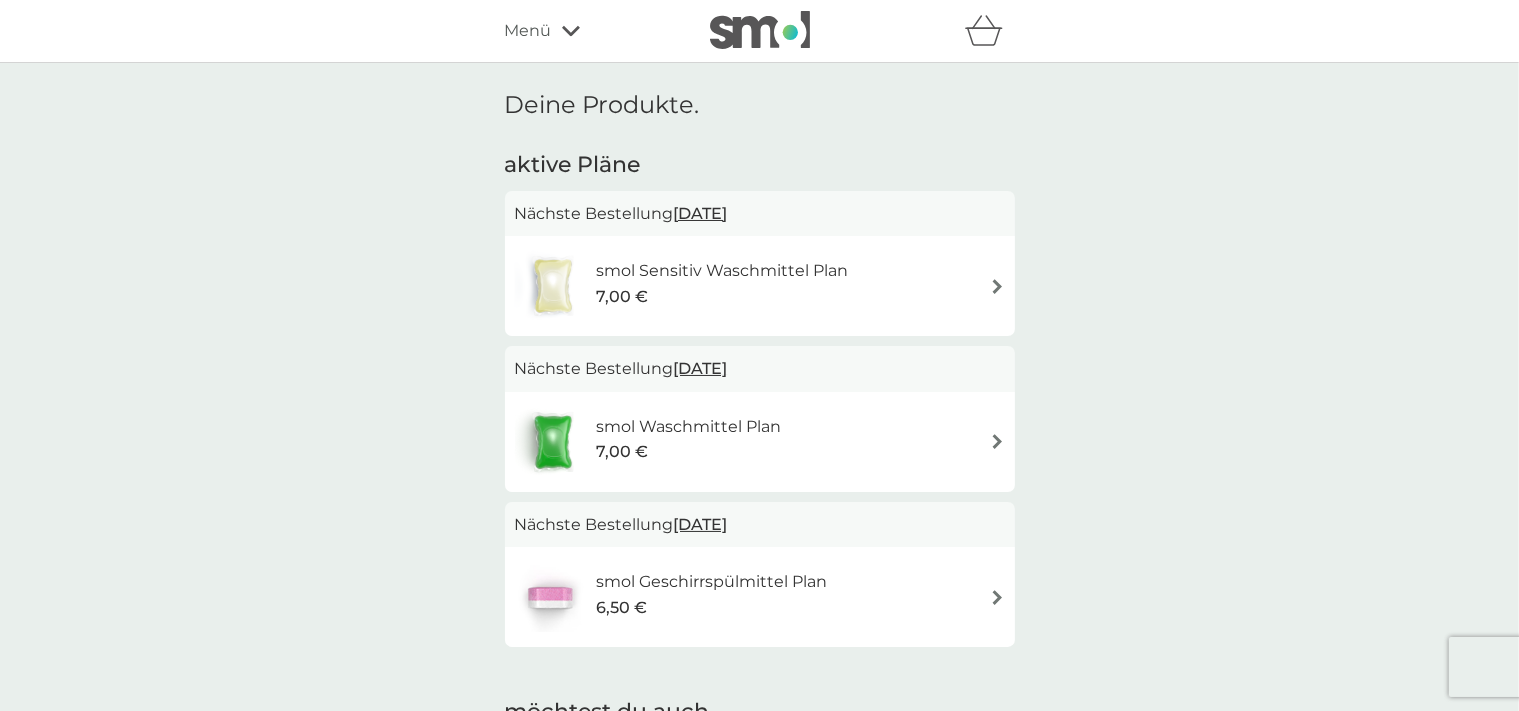 scroll, scrollTop: 105, scrollLeft: 0, axis: vertical 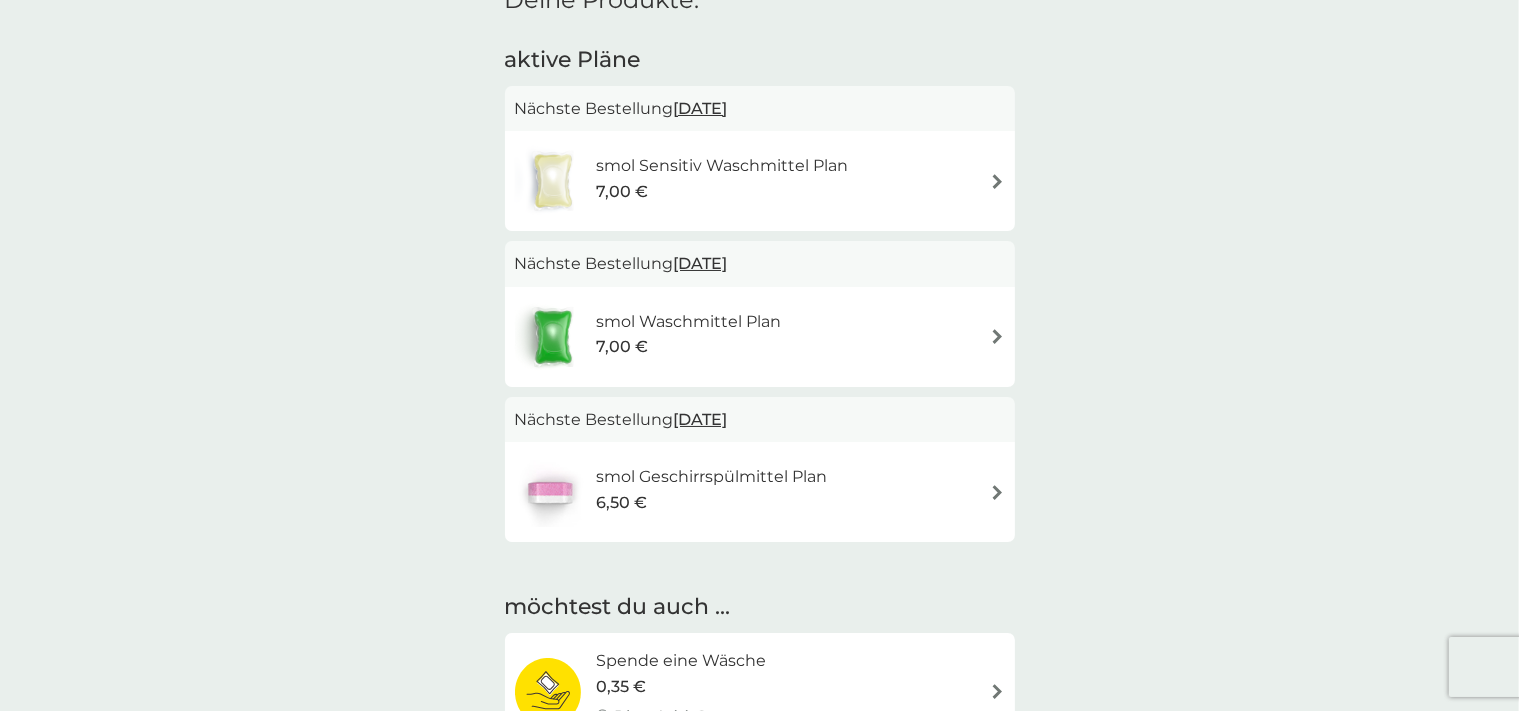 click on "smol Sensitiv Waschmittel Plan 7,00 €" at bounding box center (760, 181) 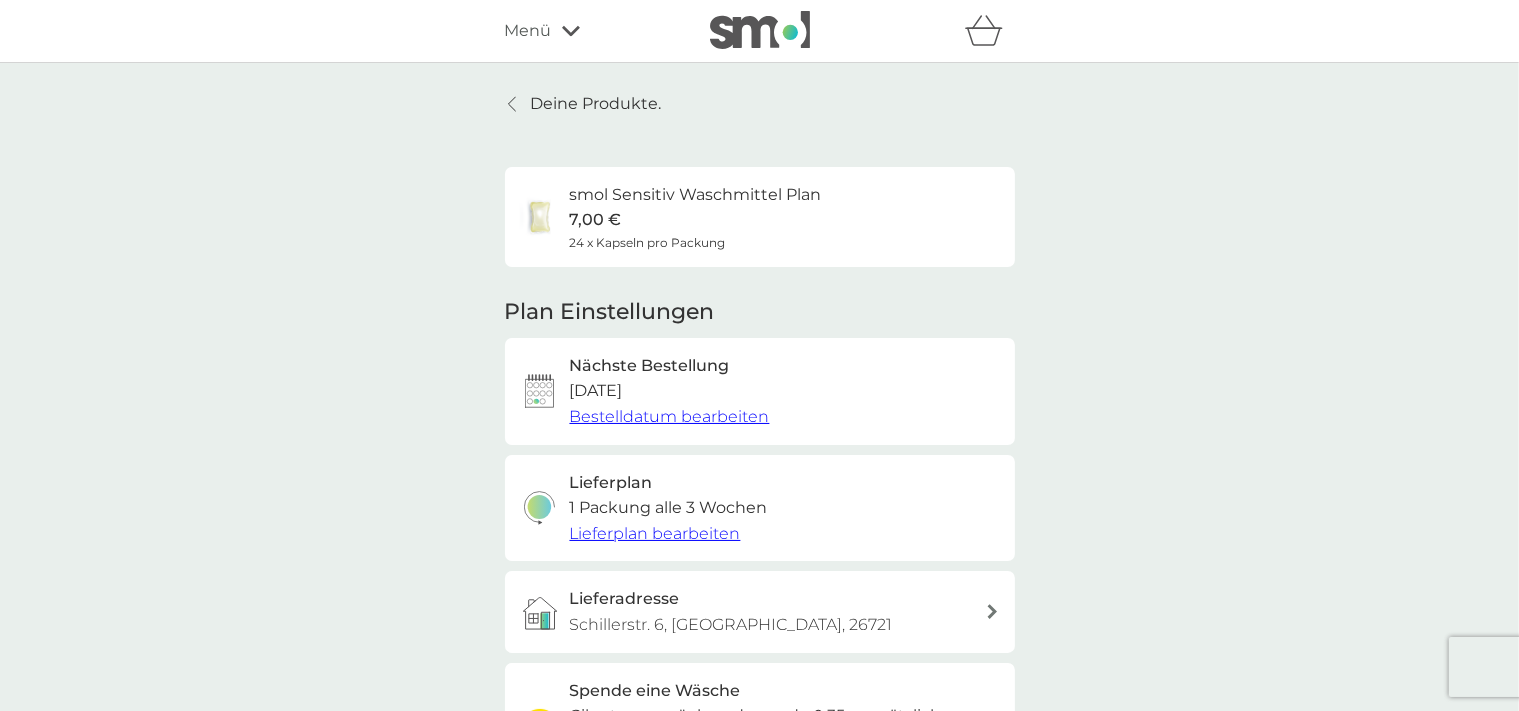 click on "Bestelldatum bearbeiten" at bounding box center (670, 416) 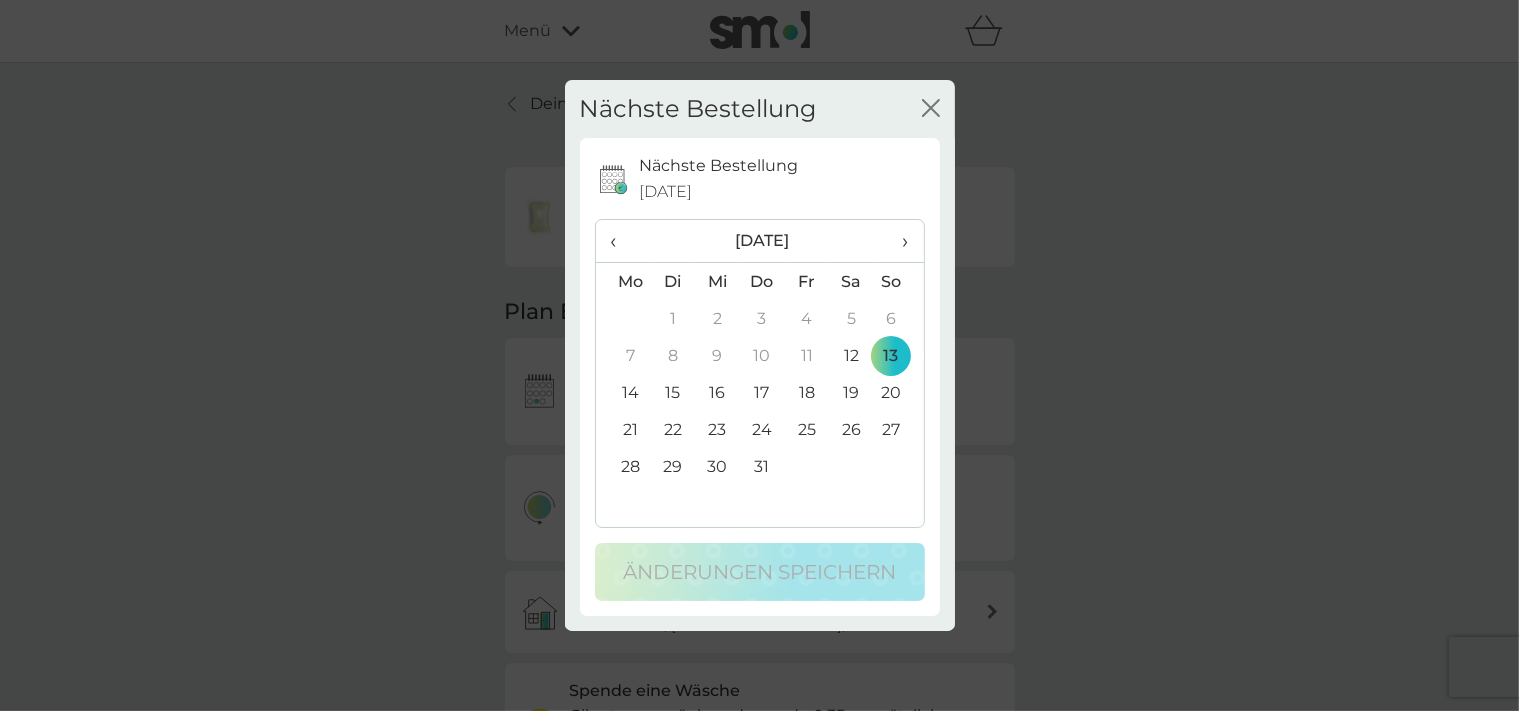 click on "›" at bounding box center [898, 241] 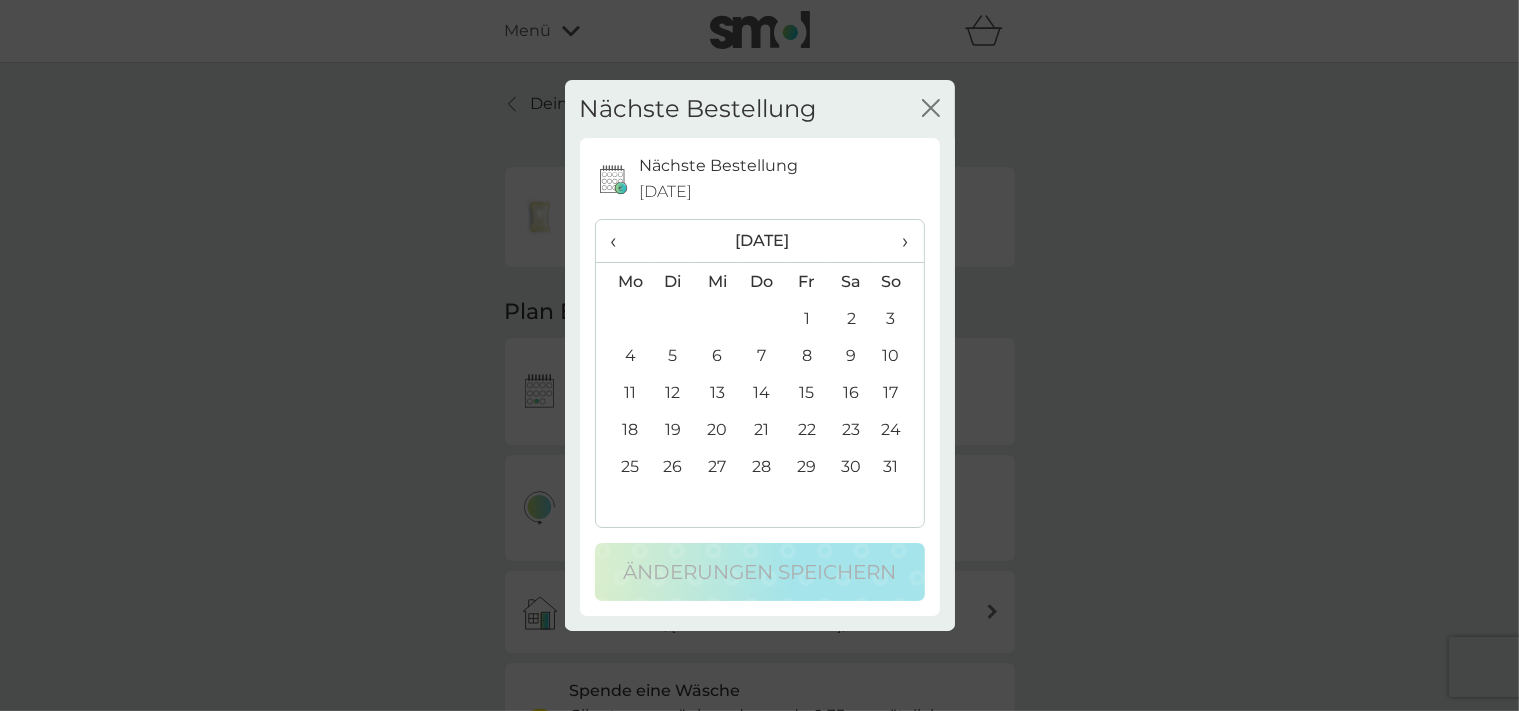 click on "10" at bounding box center (898, 355) 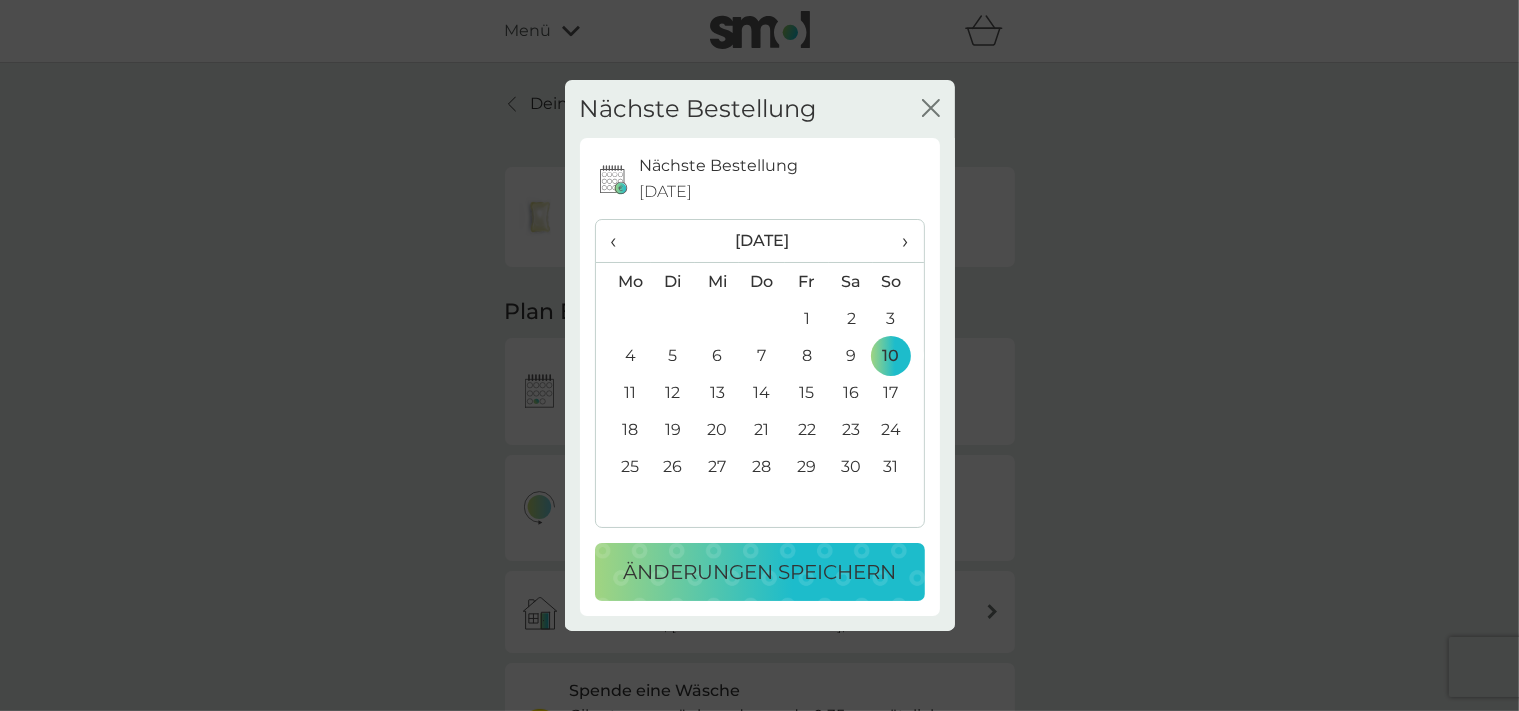click on "Änderungen speichern" at bounding box center [759, 572] 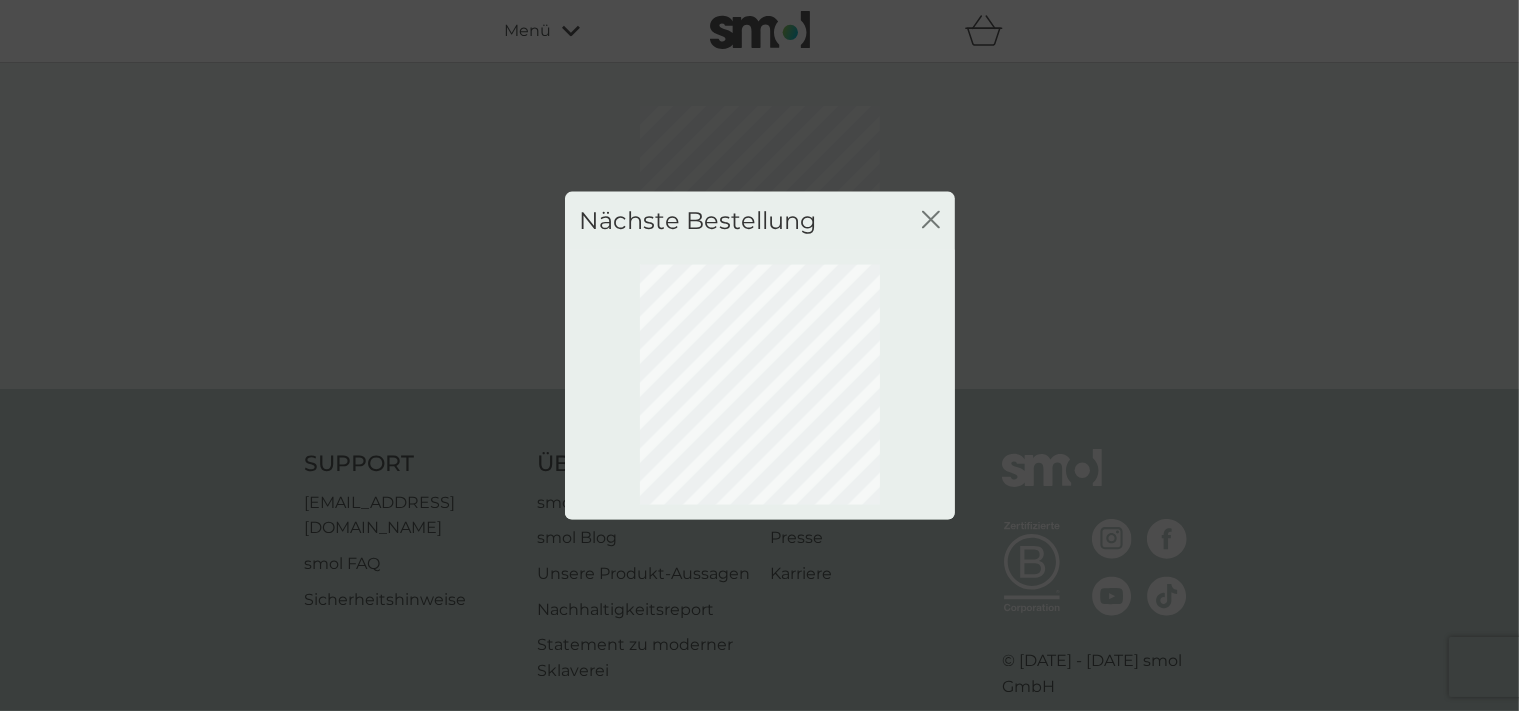 click 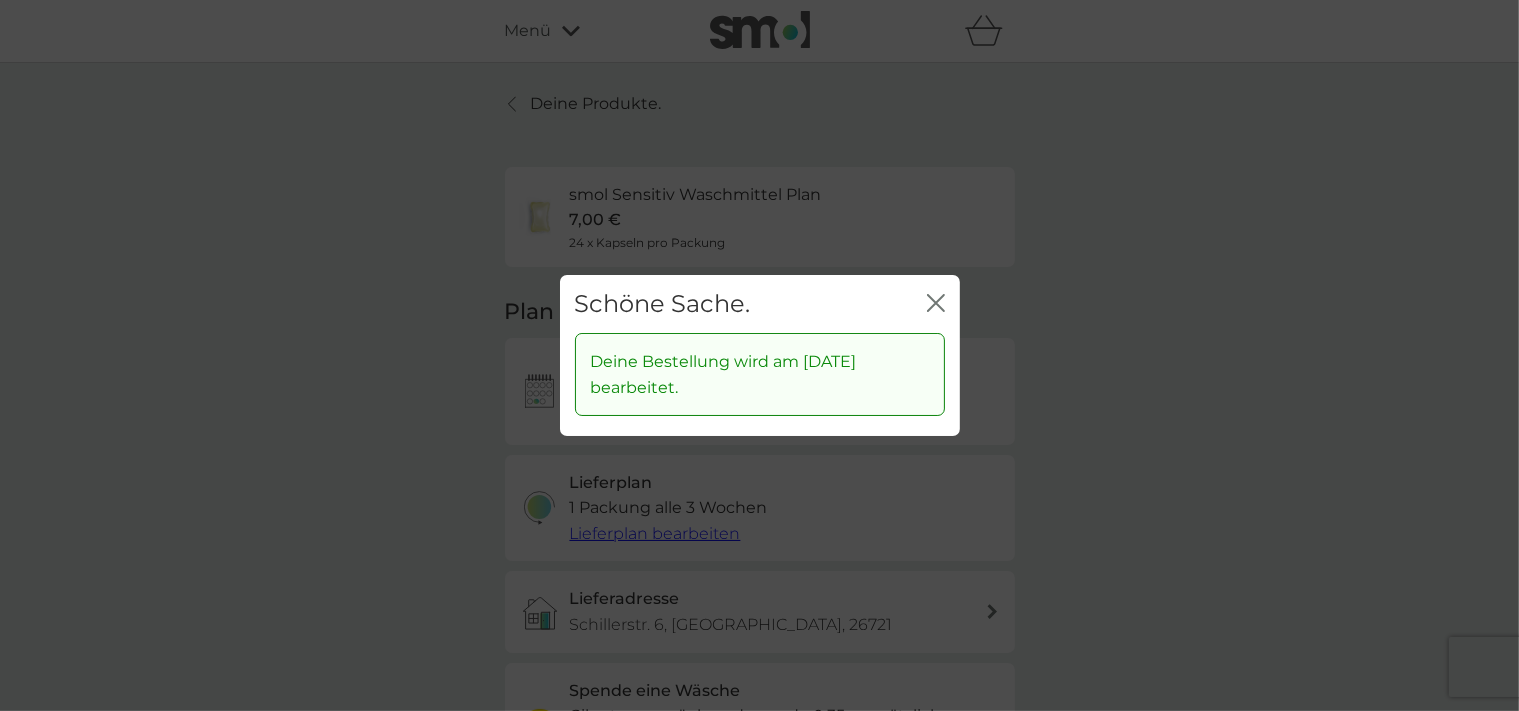 click on "Schließen" 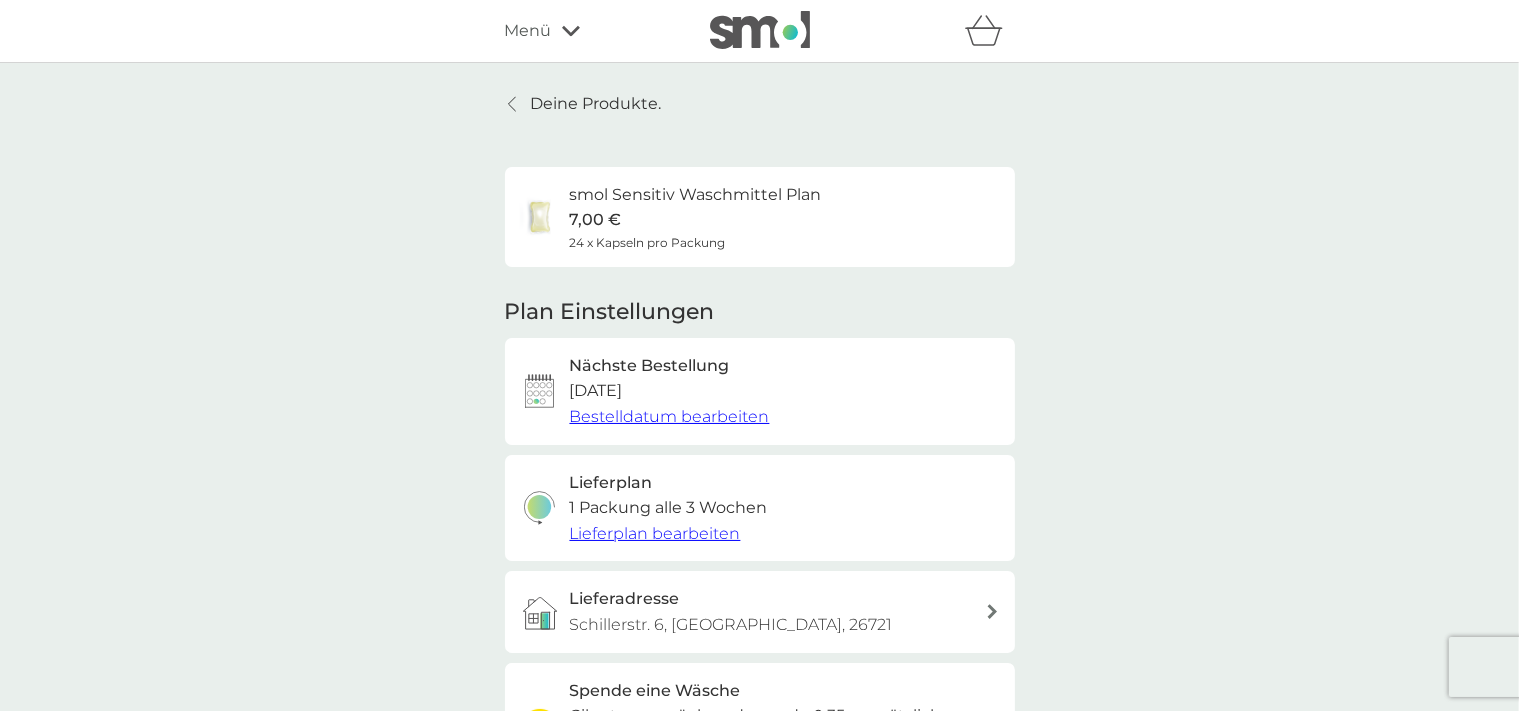 scroll, scrollTop: 105, scrollLeft: 0, axis: vertical 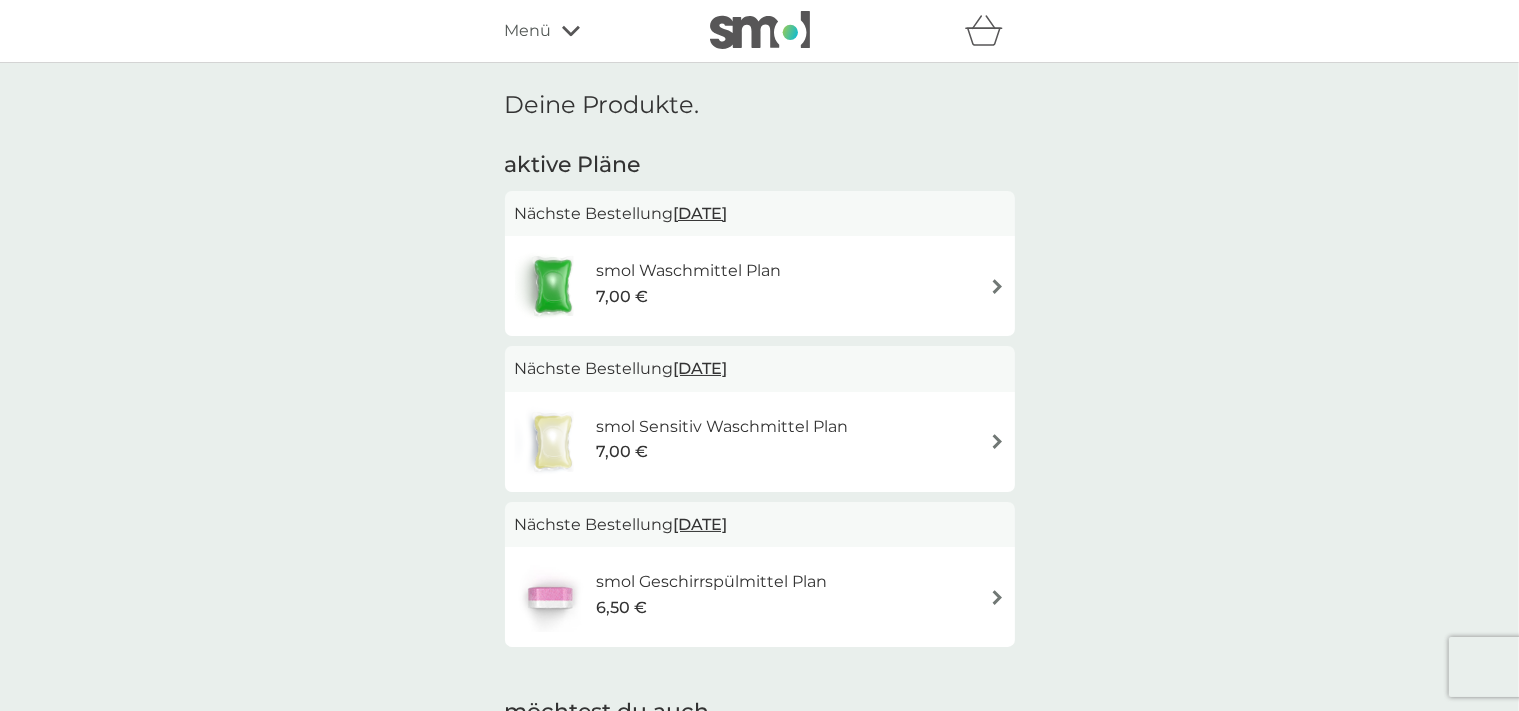 click 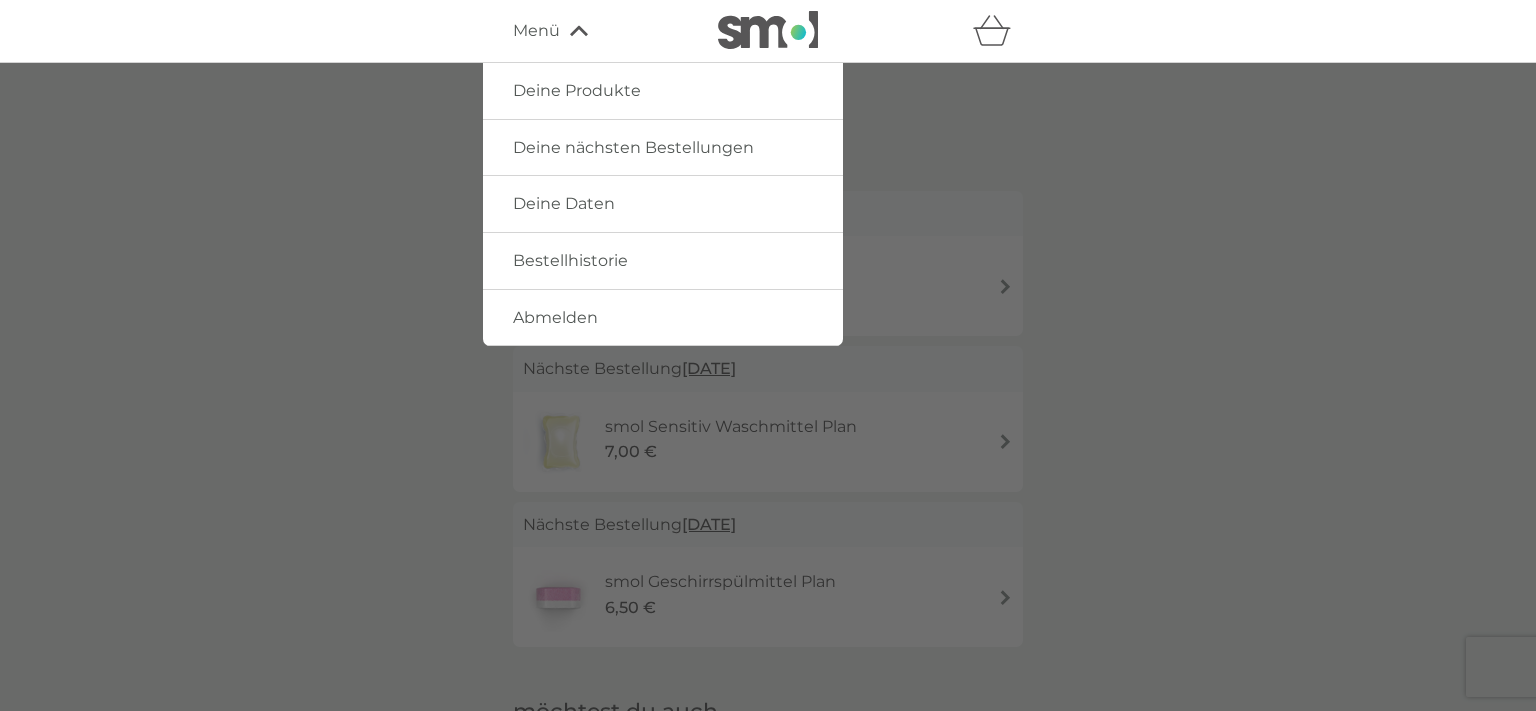 click on "Abmelden" at bounding box center [555, 317] 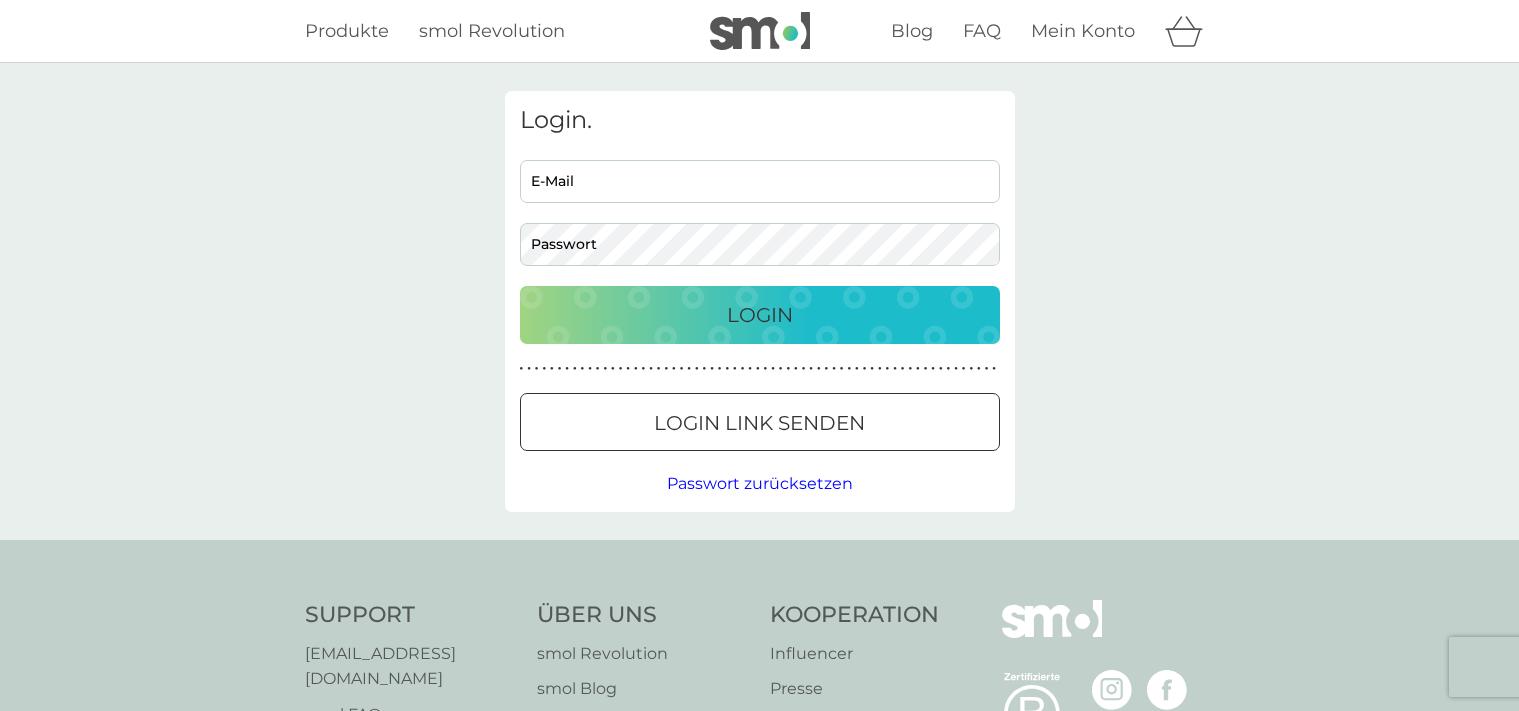 scroll, scrollTop: 0, scrollLeft: 0, axis: both 